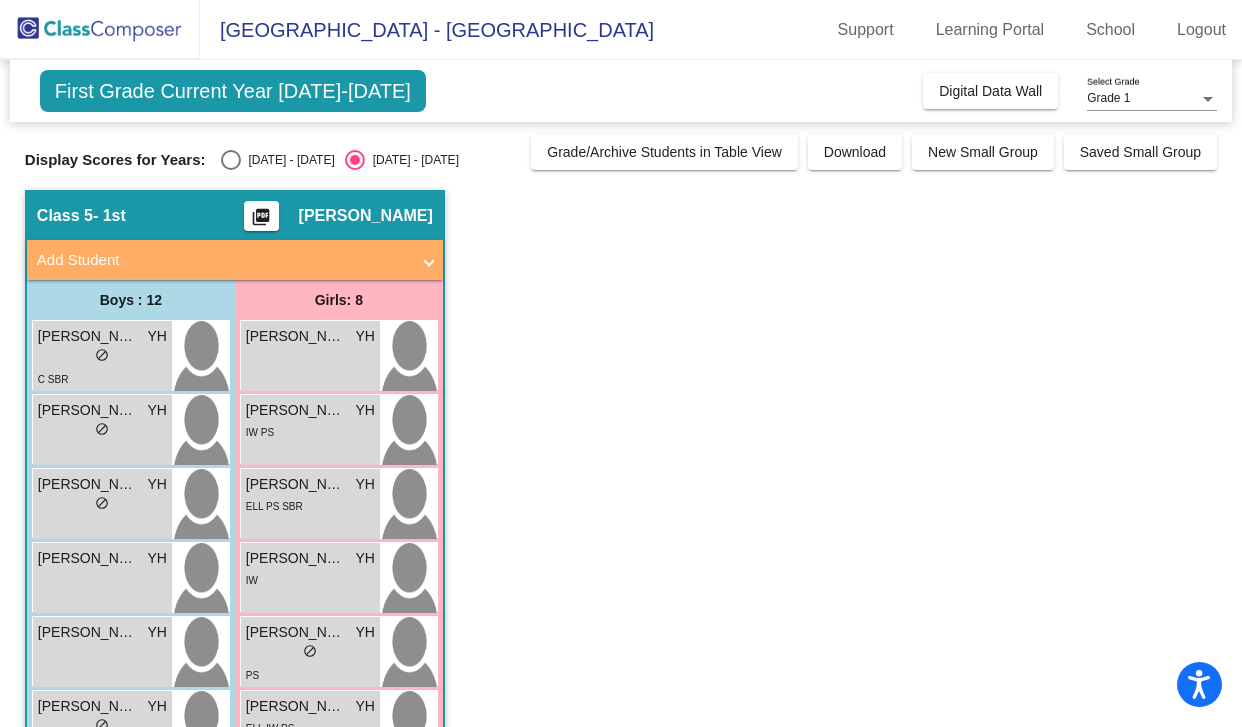 scroll, scrollTop: 0, scrollLeft: 0, axis: both 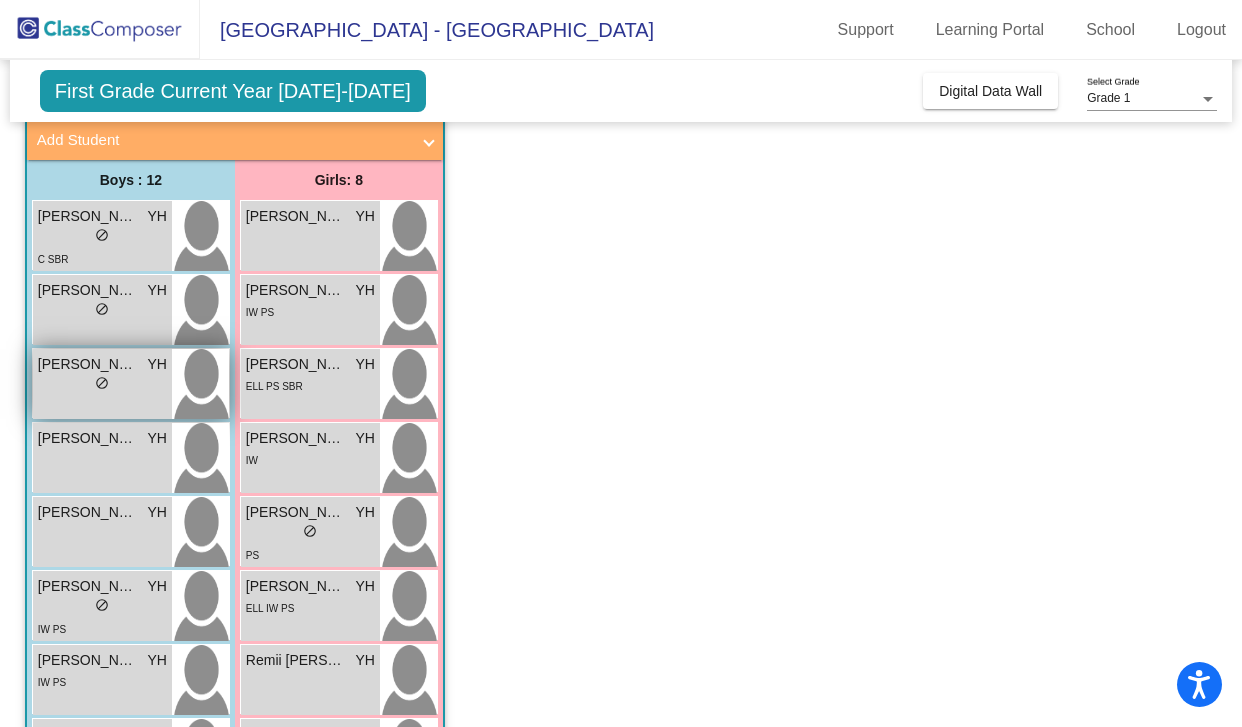 click on "lock do_not_disturb_alt" at bounding box center [102, 385] 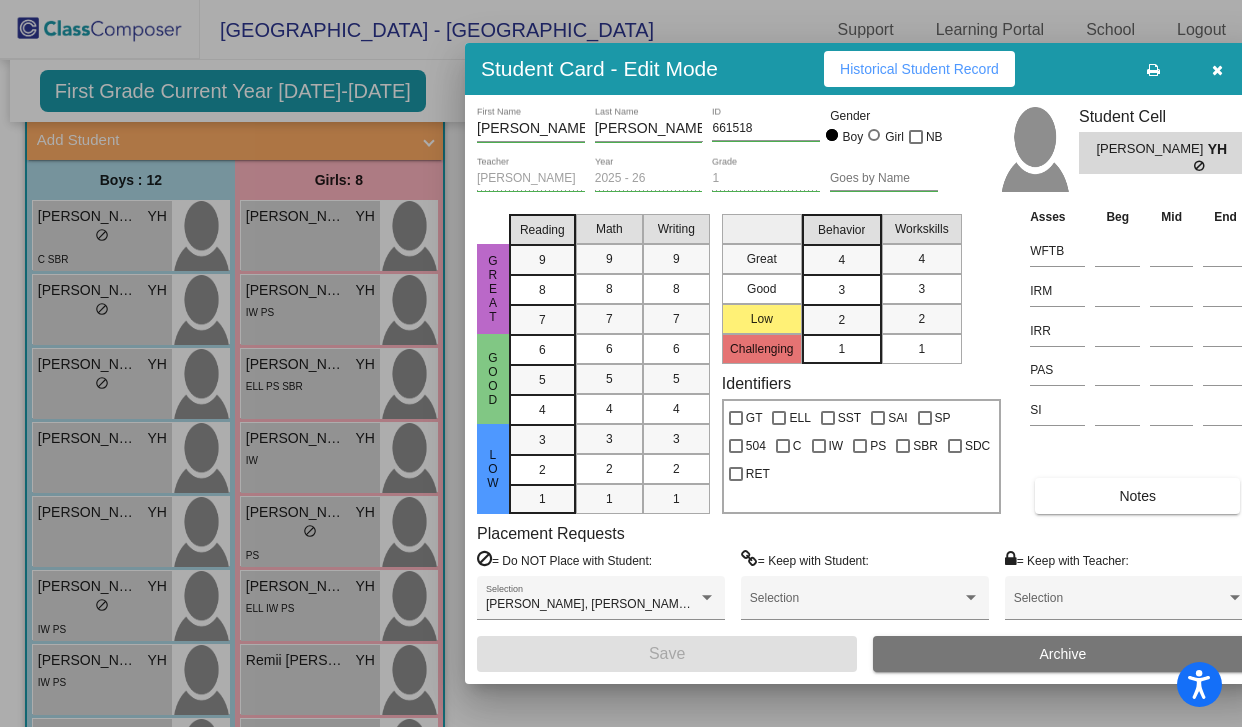 click on "Notes" at bounding box center [1137, 496] 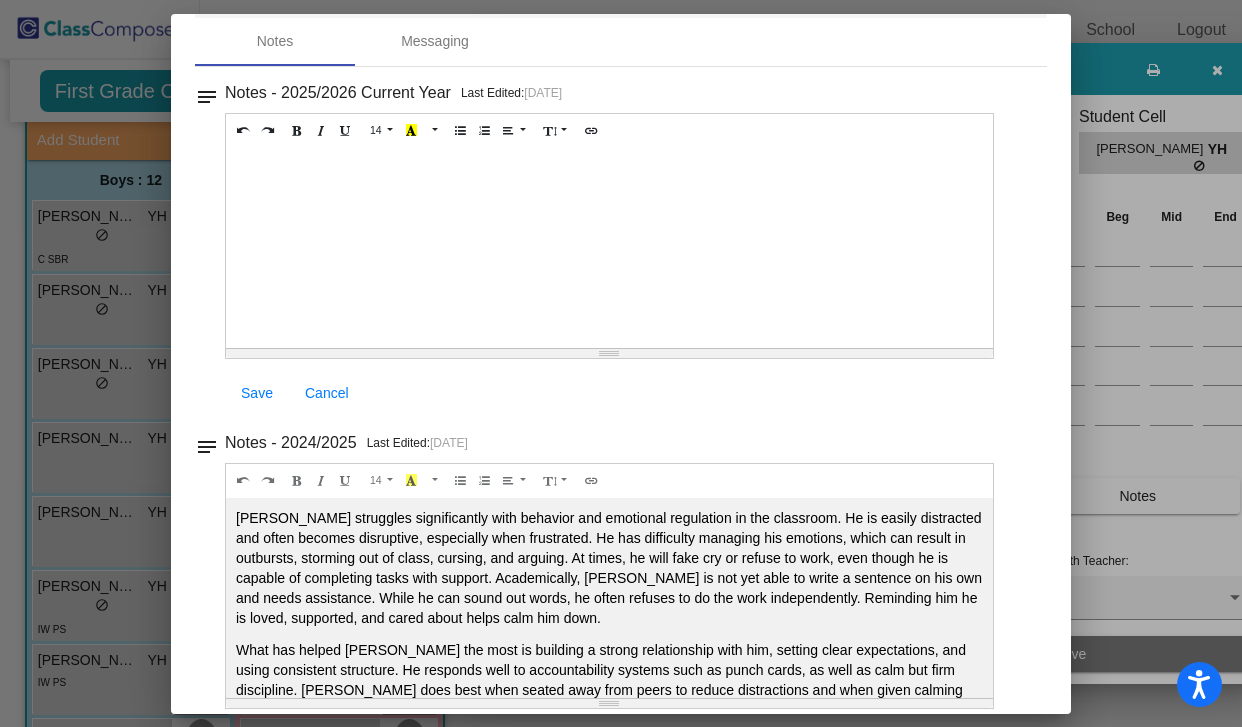 scroll, scrollTop: 104, scrollLeft: 0, axis: vertical 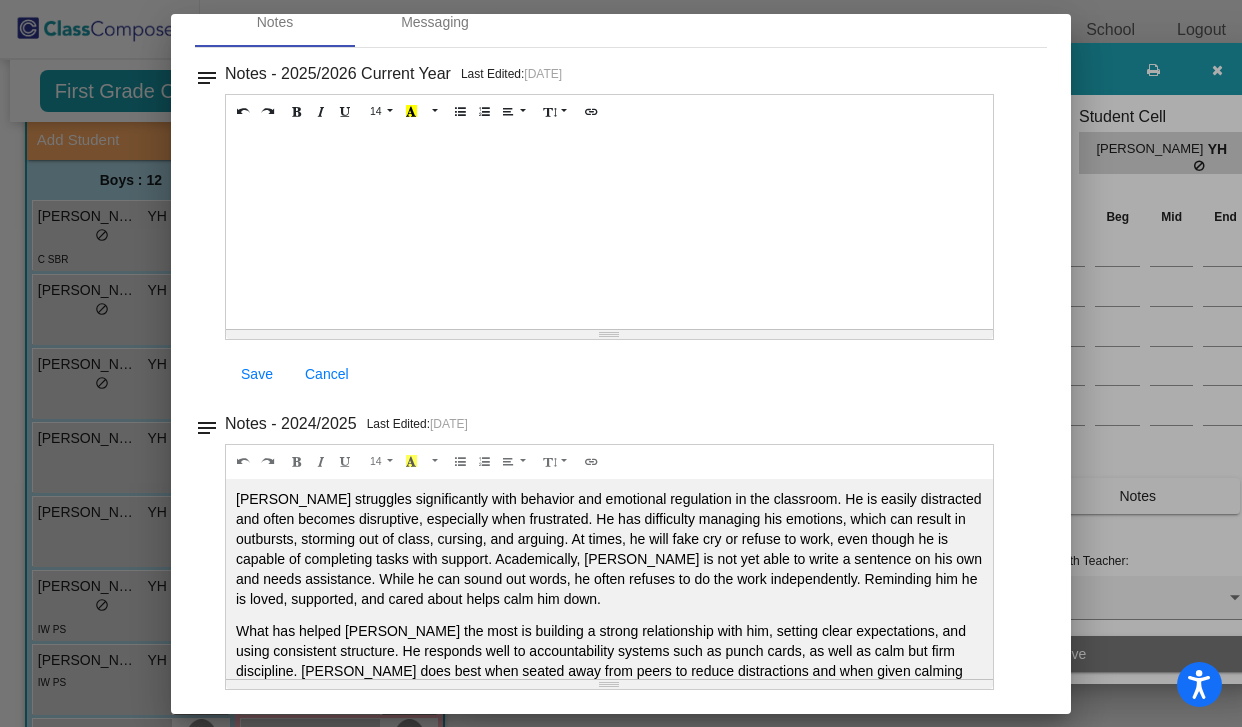 click at bounding box center [621, 363] 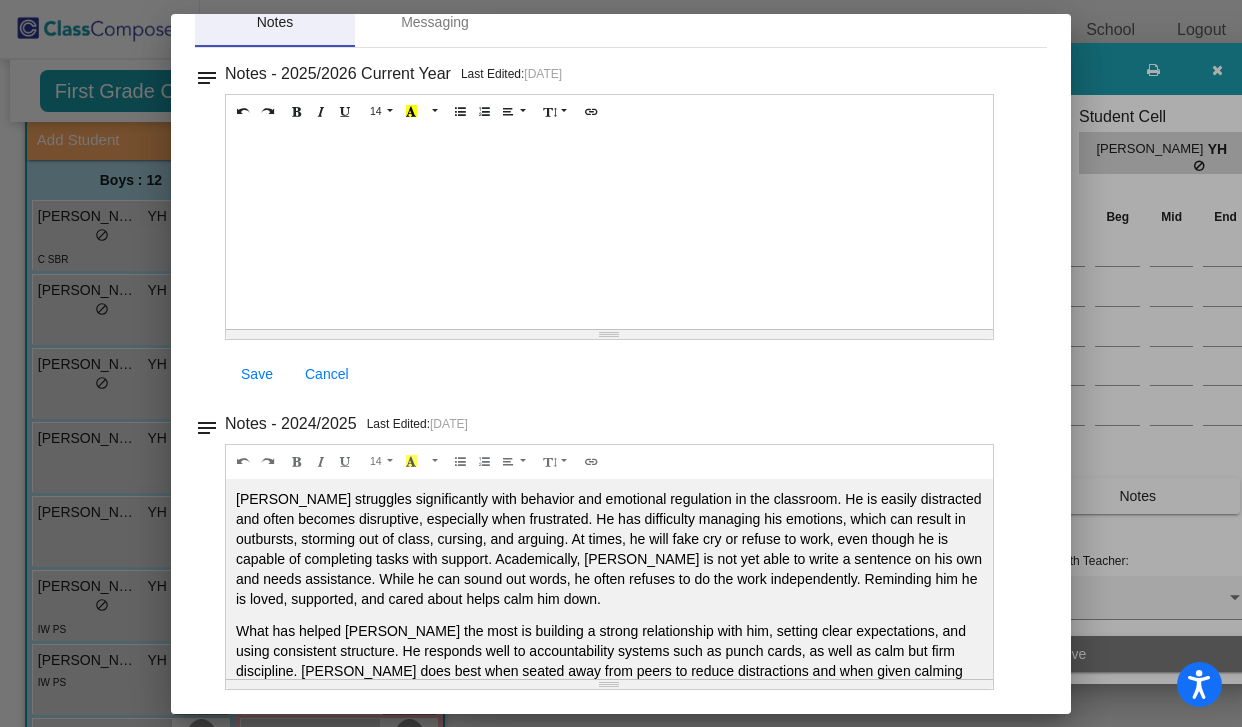 scroll, scrollTop: 0, scrollLeft: 0, axis: both 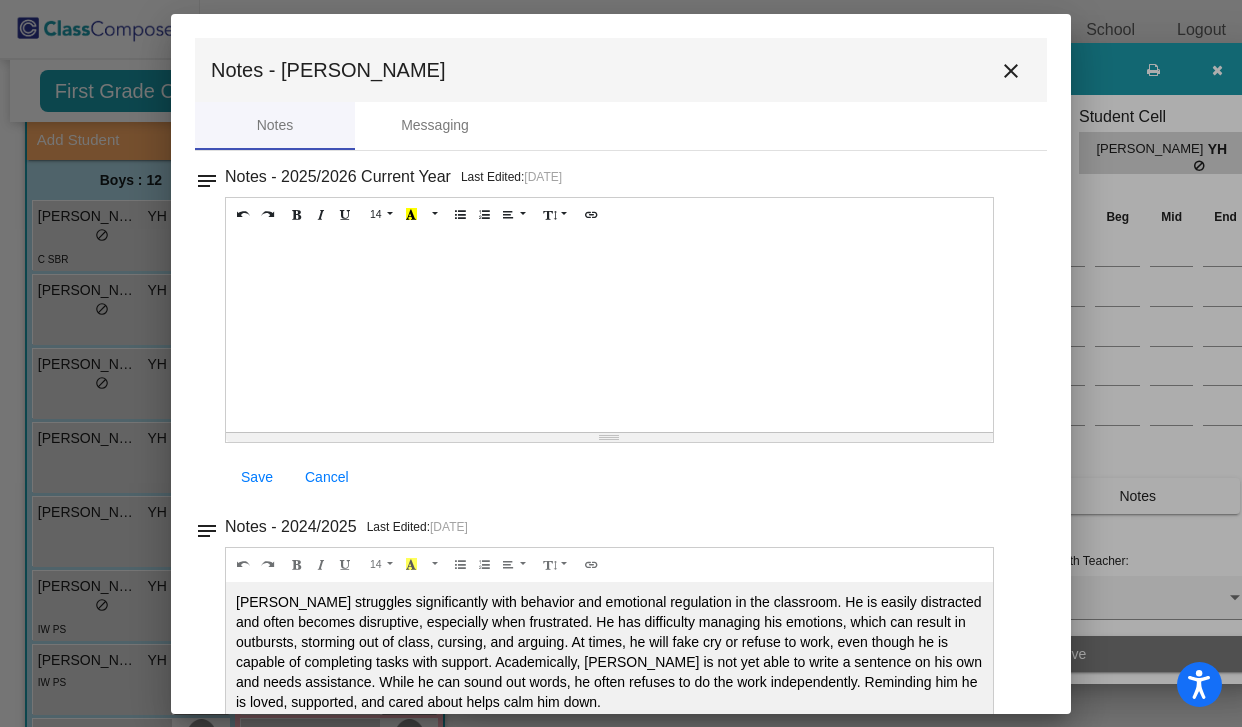 click on "close" at bounding box center (1011, 71) 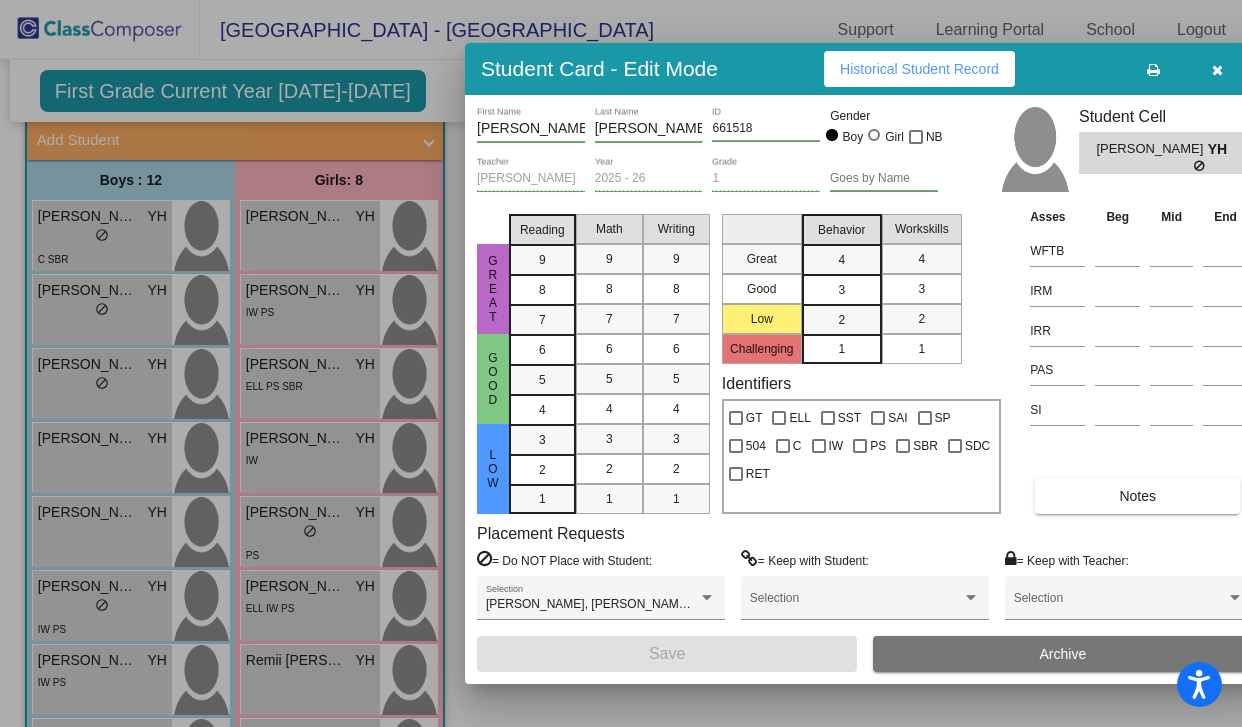 click at bounding box center (621, 363) 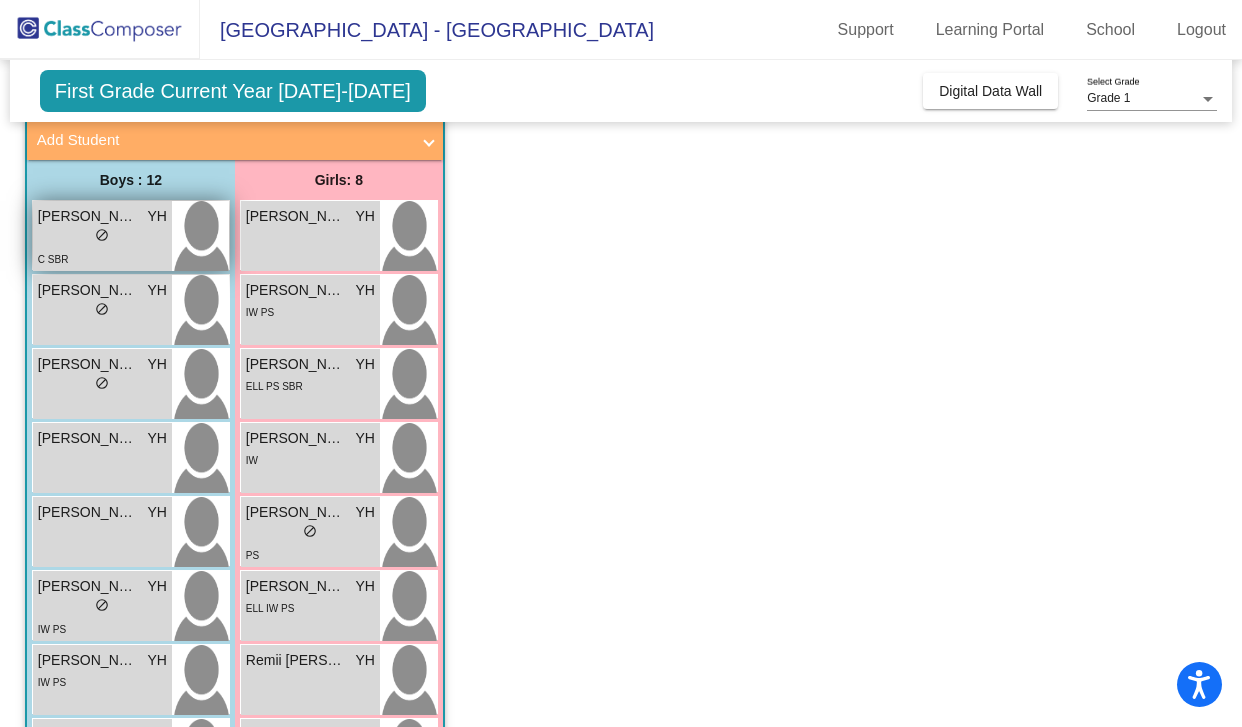 click on "lock do_not_disturb_alt" at bounding box center (102, 237) 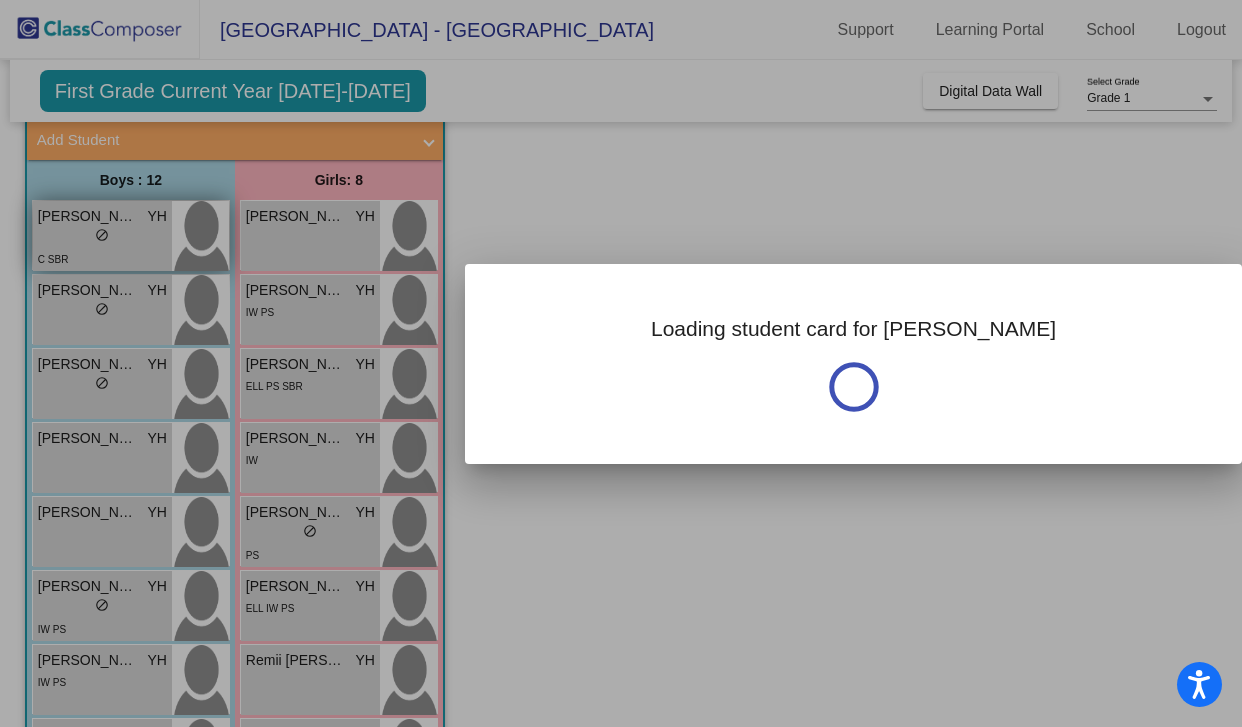 click at bounding box center (621, 363) 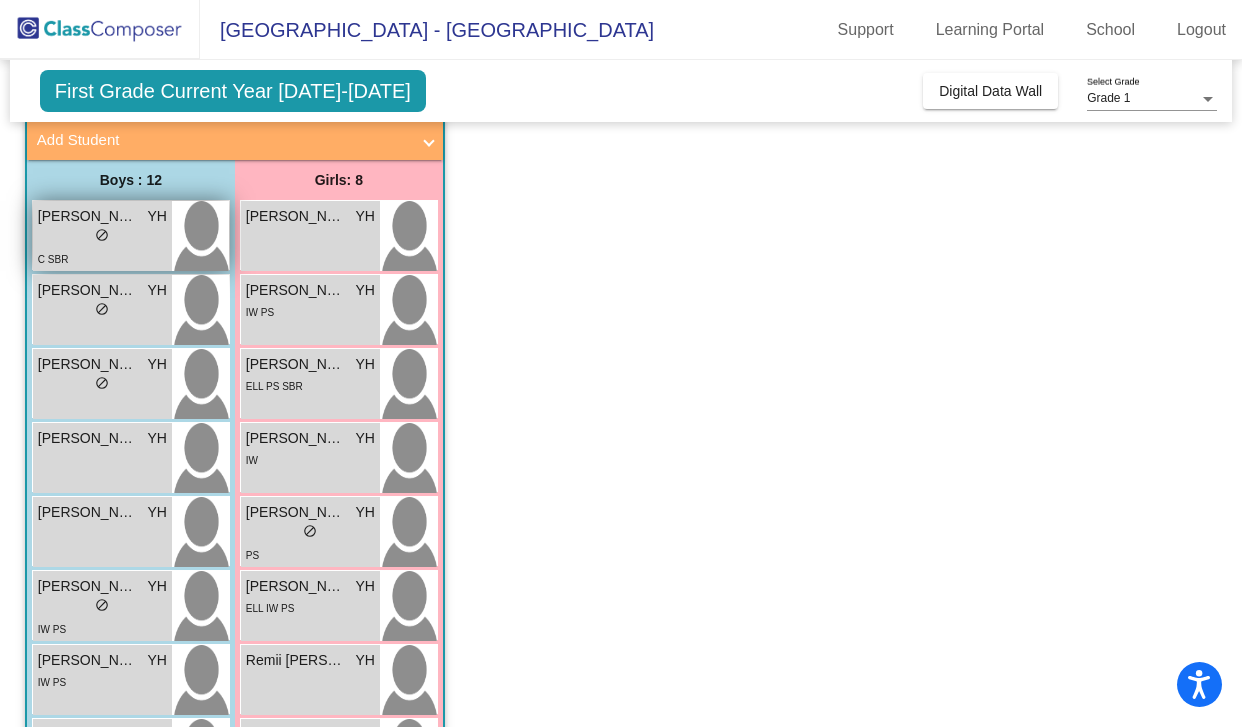 click on "lock do_not_disturb_alt" at bounding box center (102, 237) 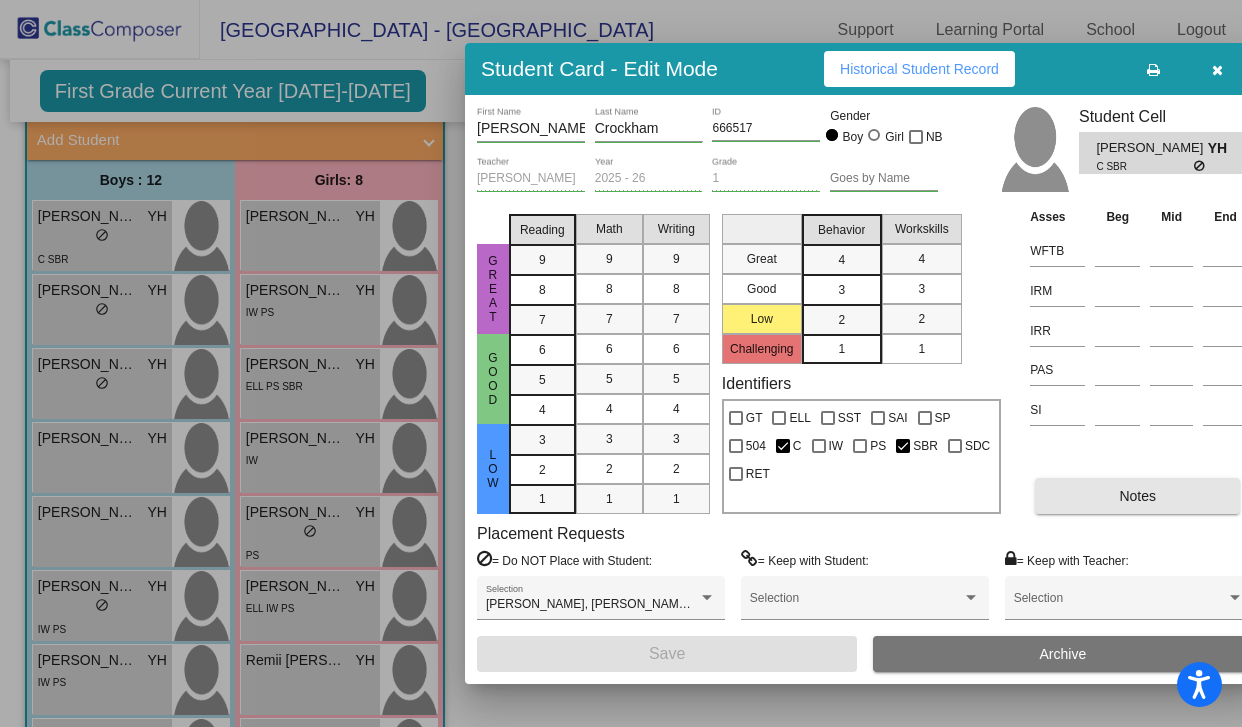 click on "Notes" at bounding box center [1137, 496] 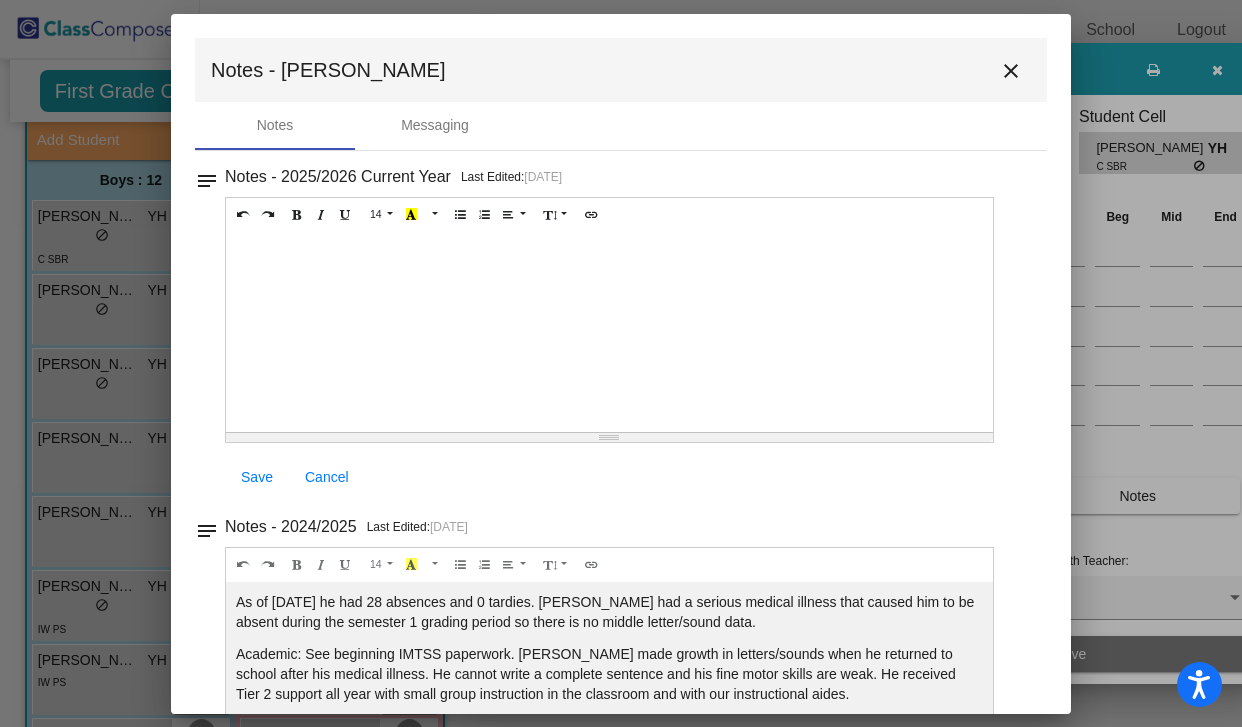 scroll, scrollTop: 104, scrollLeft: 0, axis: vertical 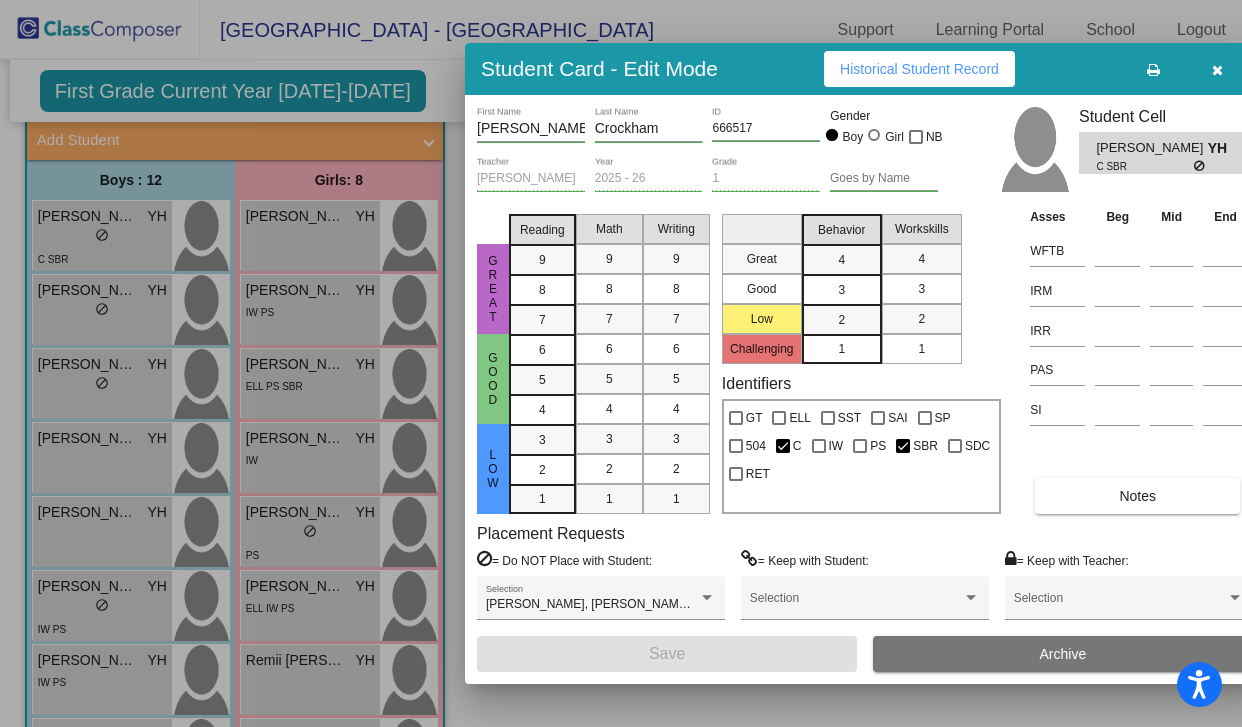 click at bounding box center [621, 363] 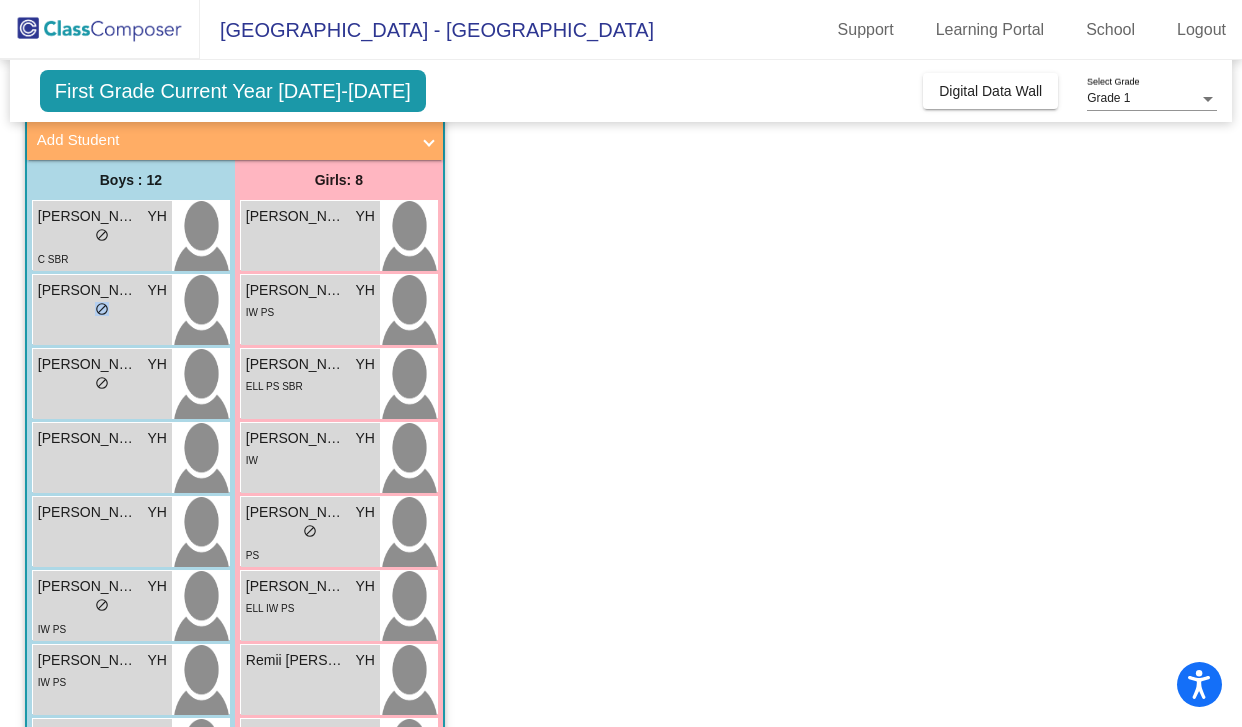 click on "lock do_not_disturb_alt" at bounding box center [102, 311] 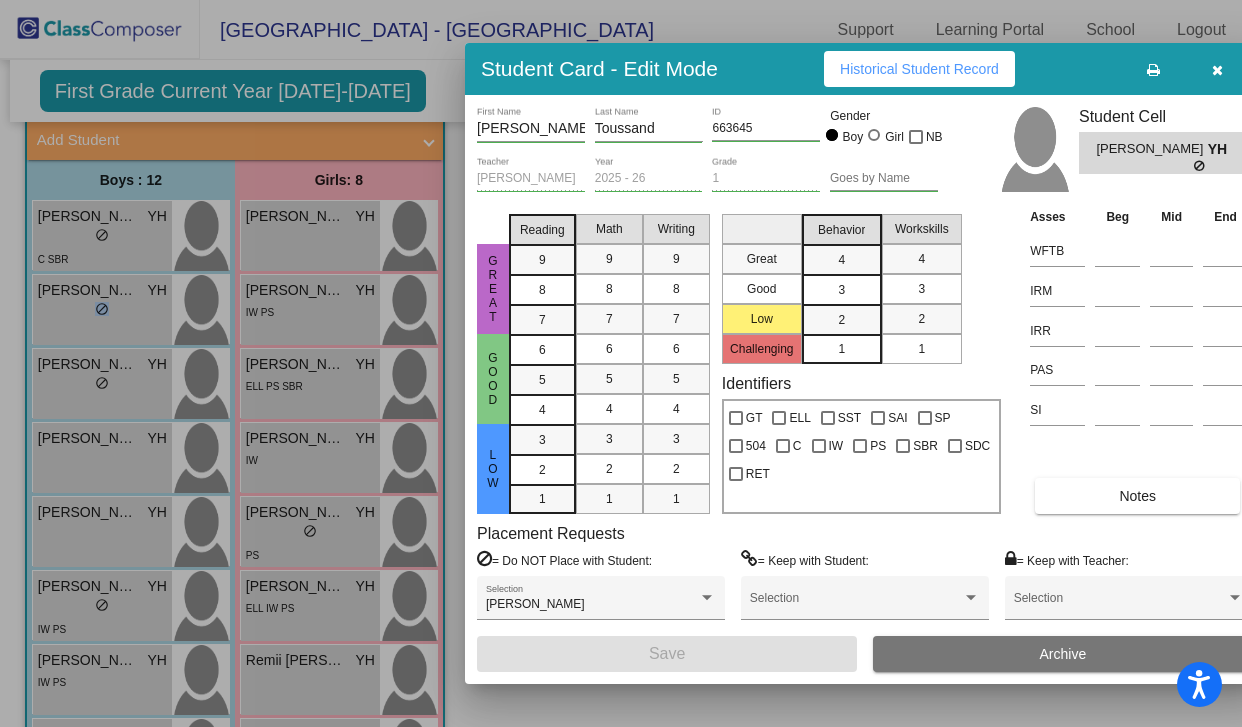 click on "Notes" at bounding box center [1137, 496] 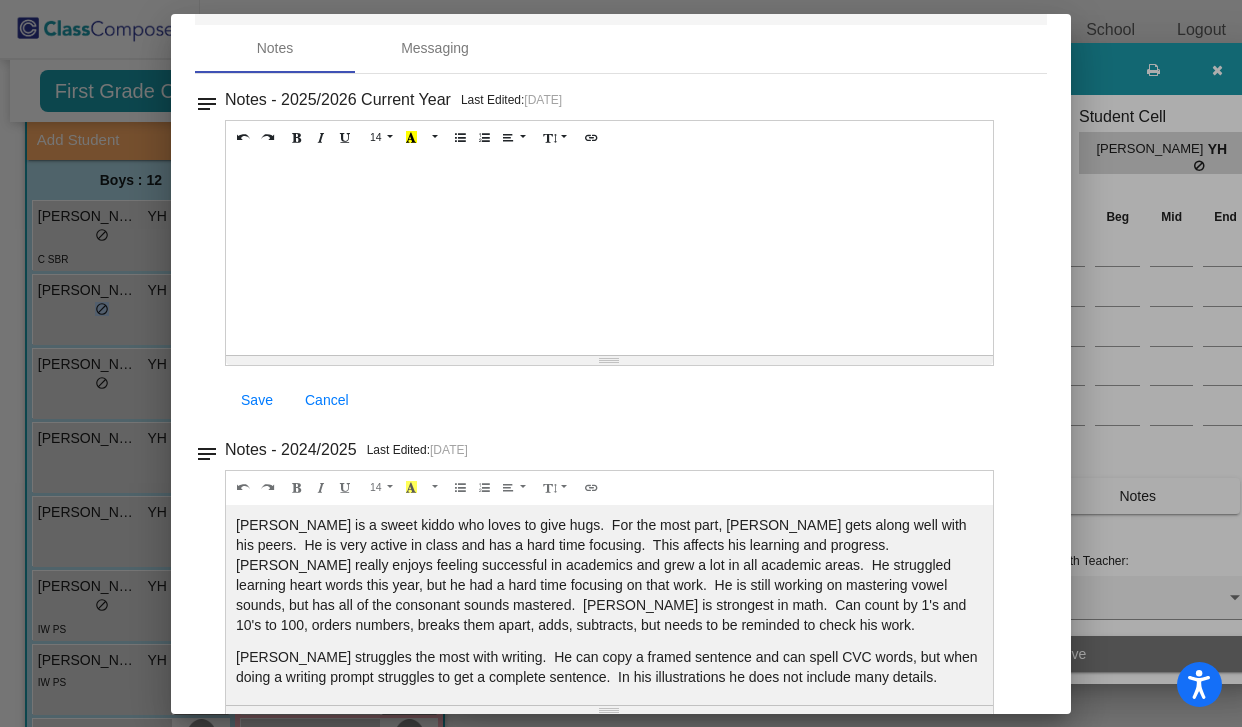 scroll, scrollTop: 104, scrollLeft: 0, axis: vertical 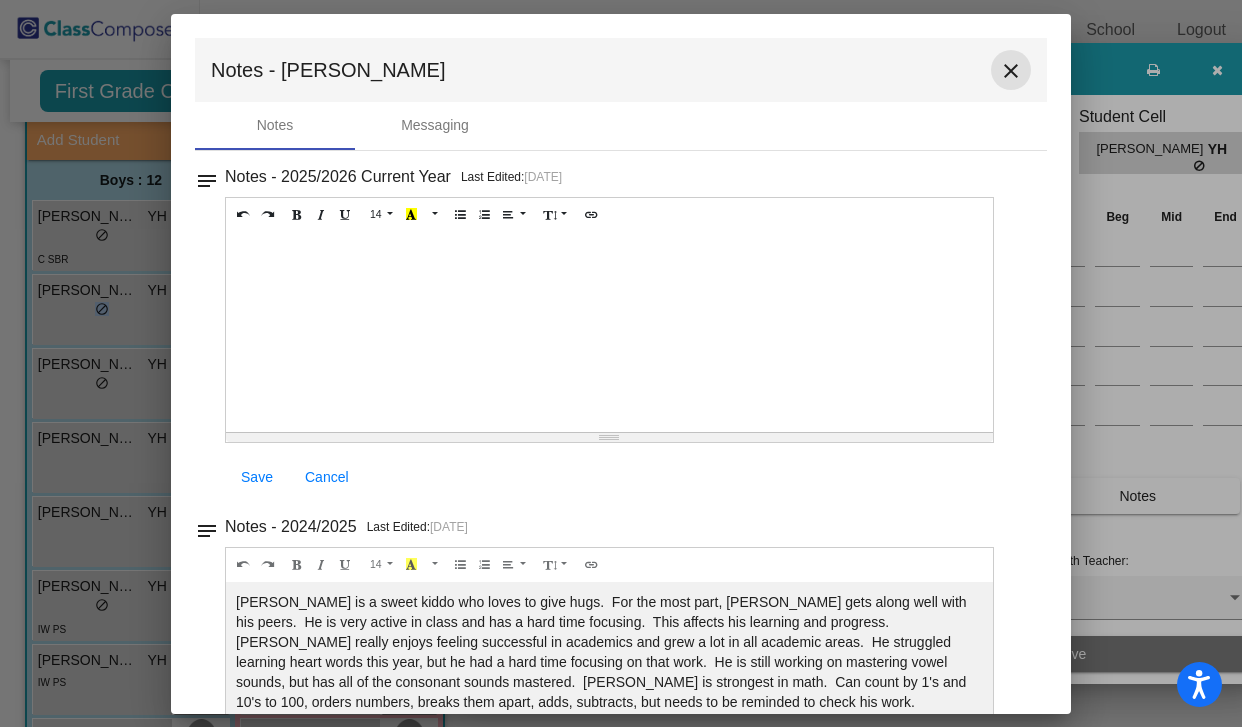 click on "close" at bounding box center (1011, 71) 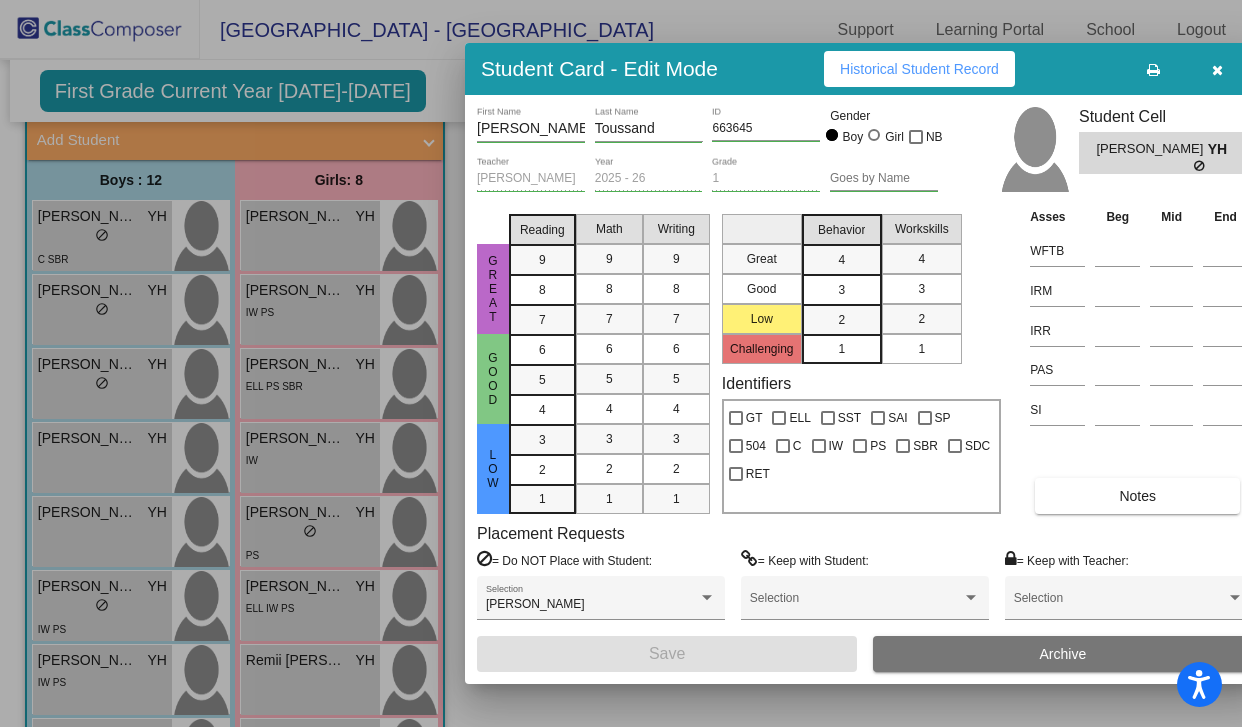 click at bounding box center [621, 363] 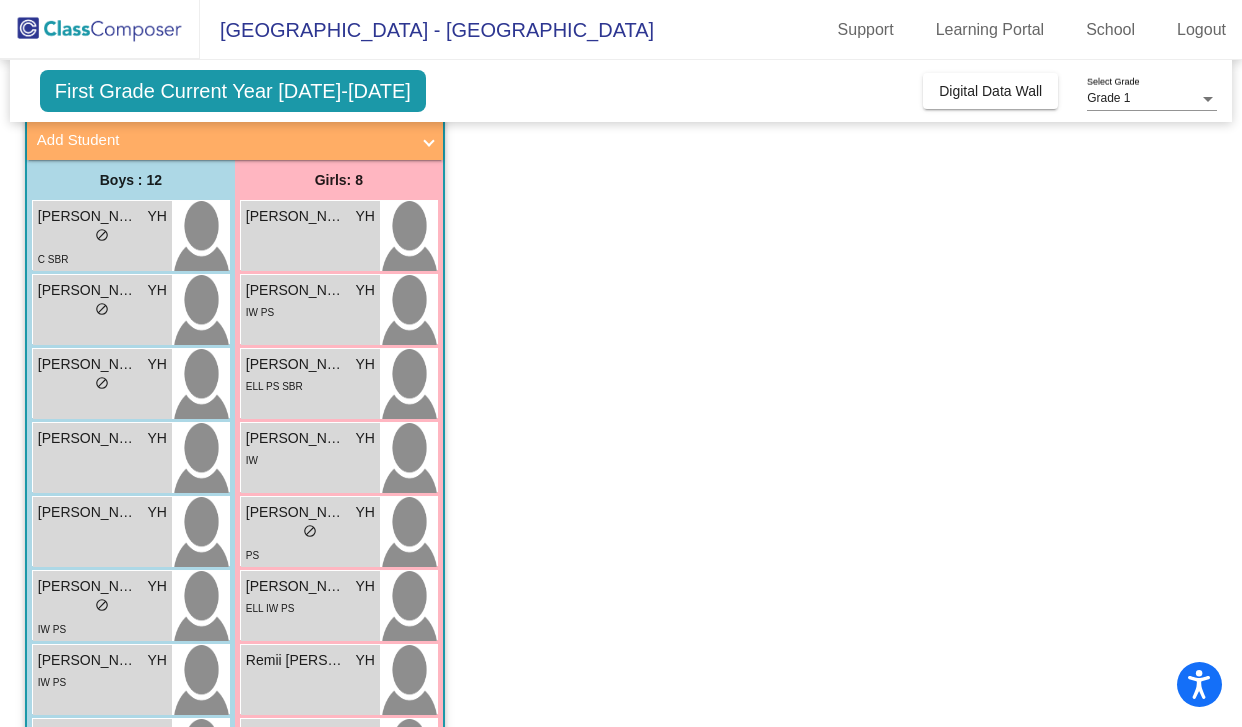 click on "[PERSON_NAME] YH lock do_not_disturb_alt" at bounding box center (102, 458) 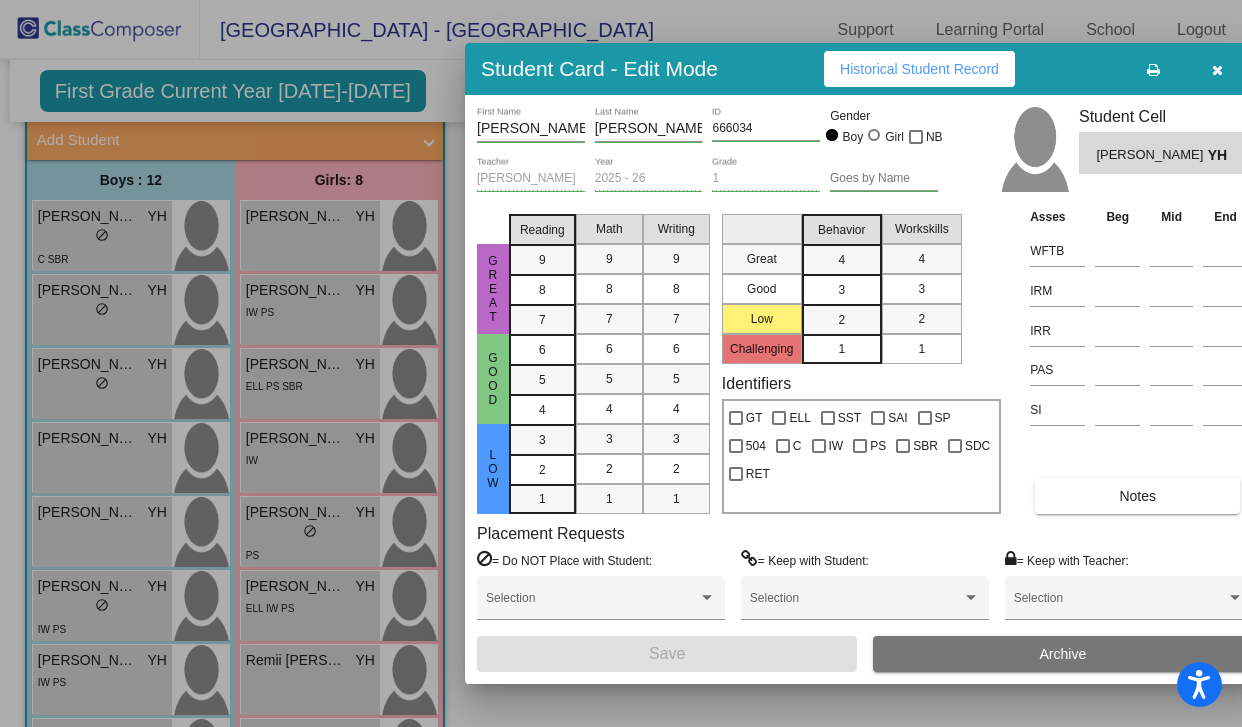 click on "Notes" at bounding box center [1137, 496] 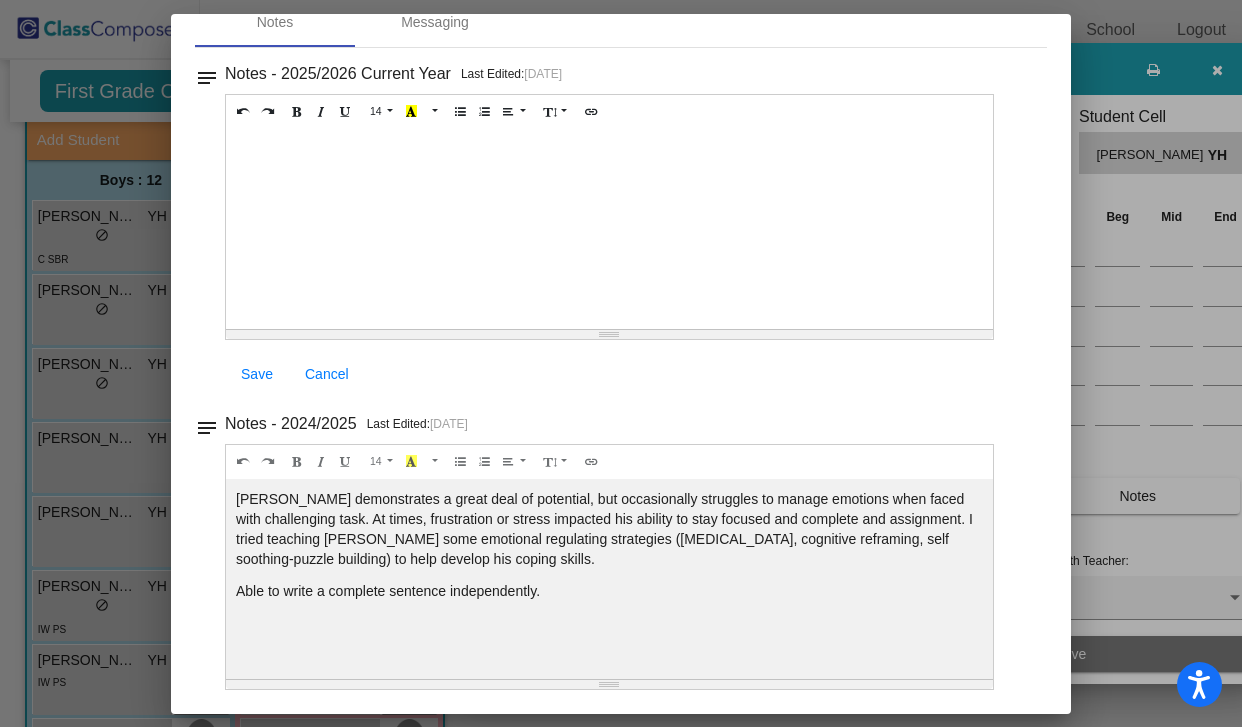 scroll, scrollTop: 0, scrollLeft: 0, axis: both 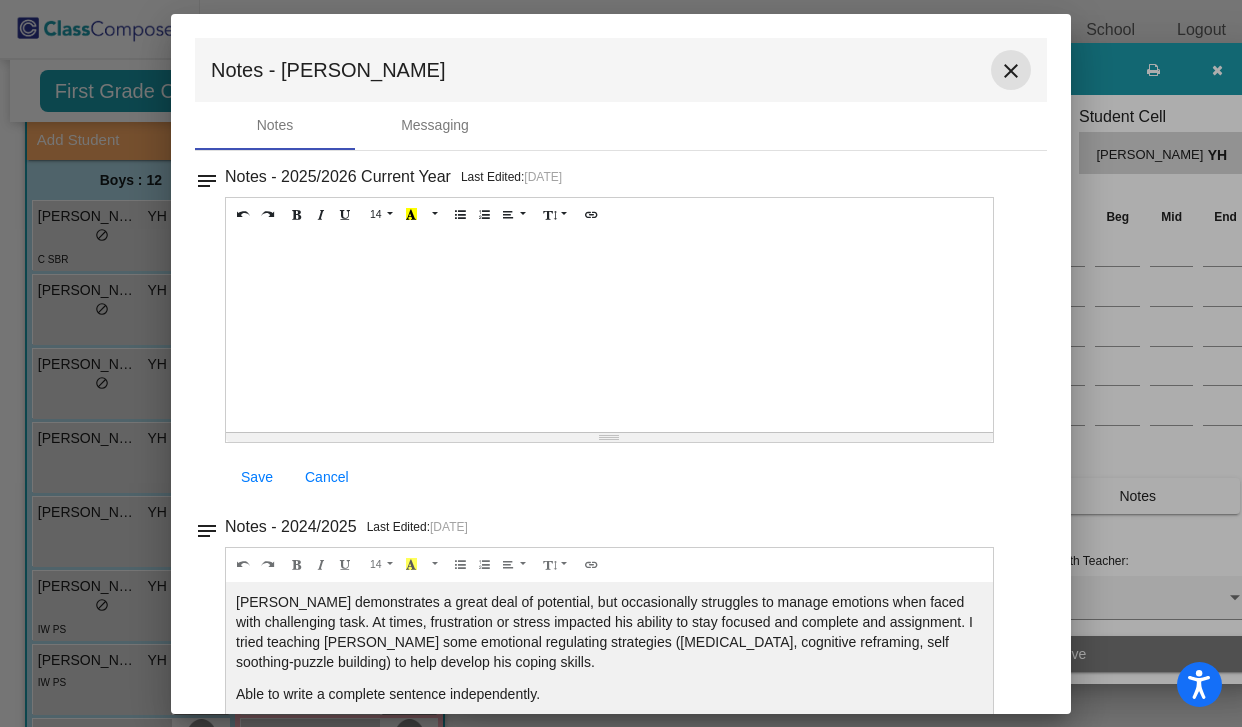 click on "close" at bounding box center (1011, 71) 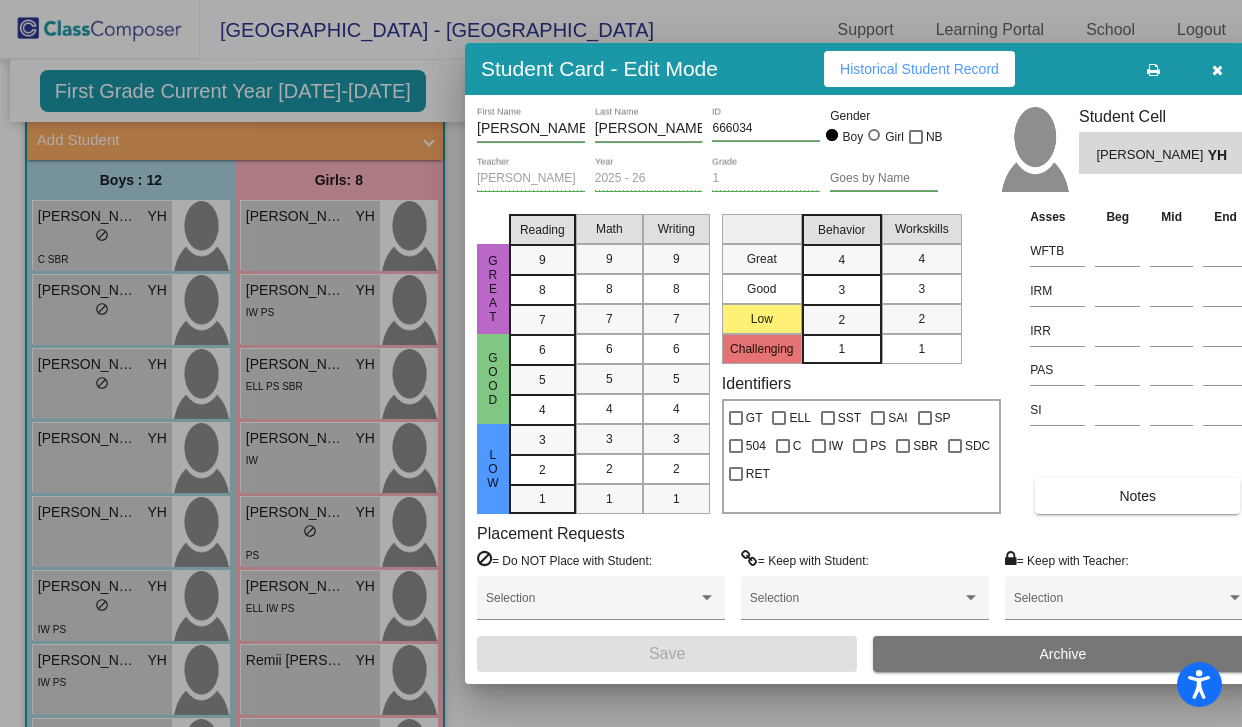click at bounding box center (621, 363) 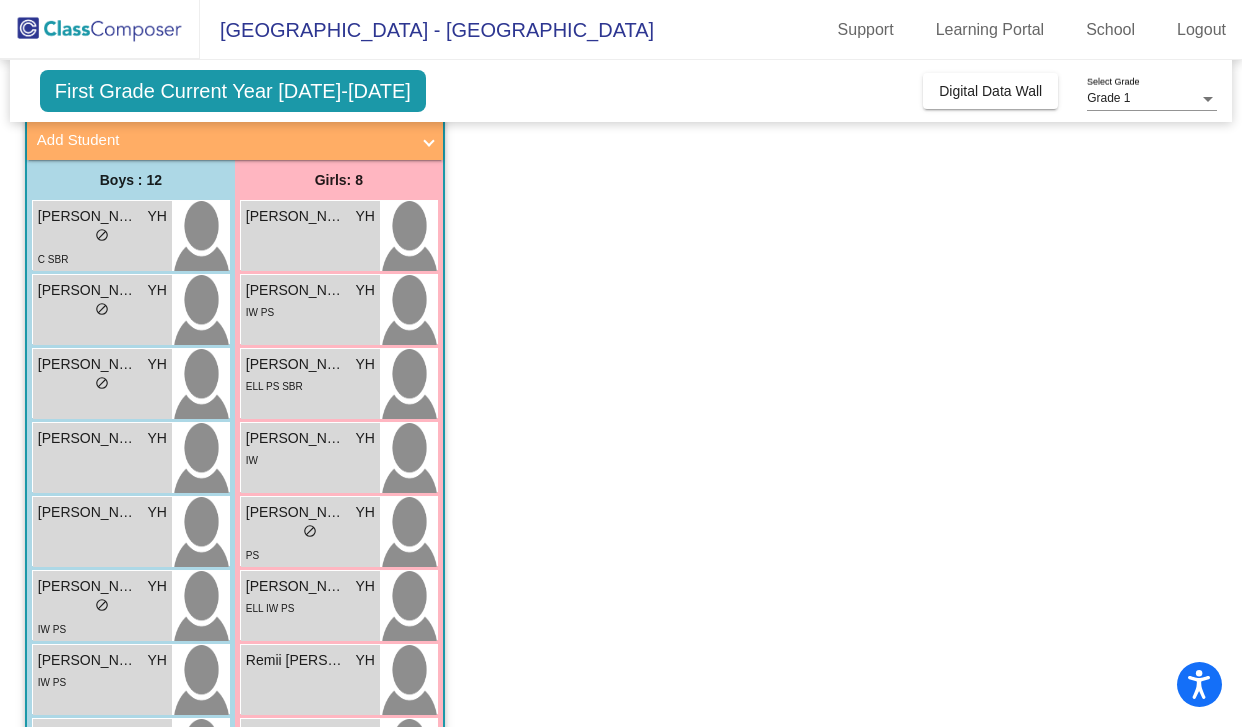 click on "[PERSON_NAME] YH lock do_not_disturb_alt" at bounding box center (102, 532) 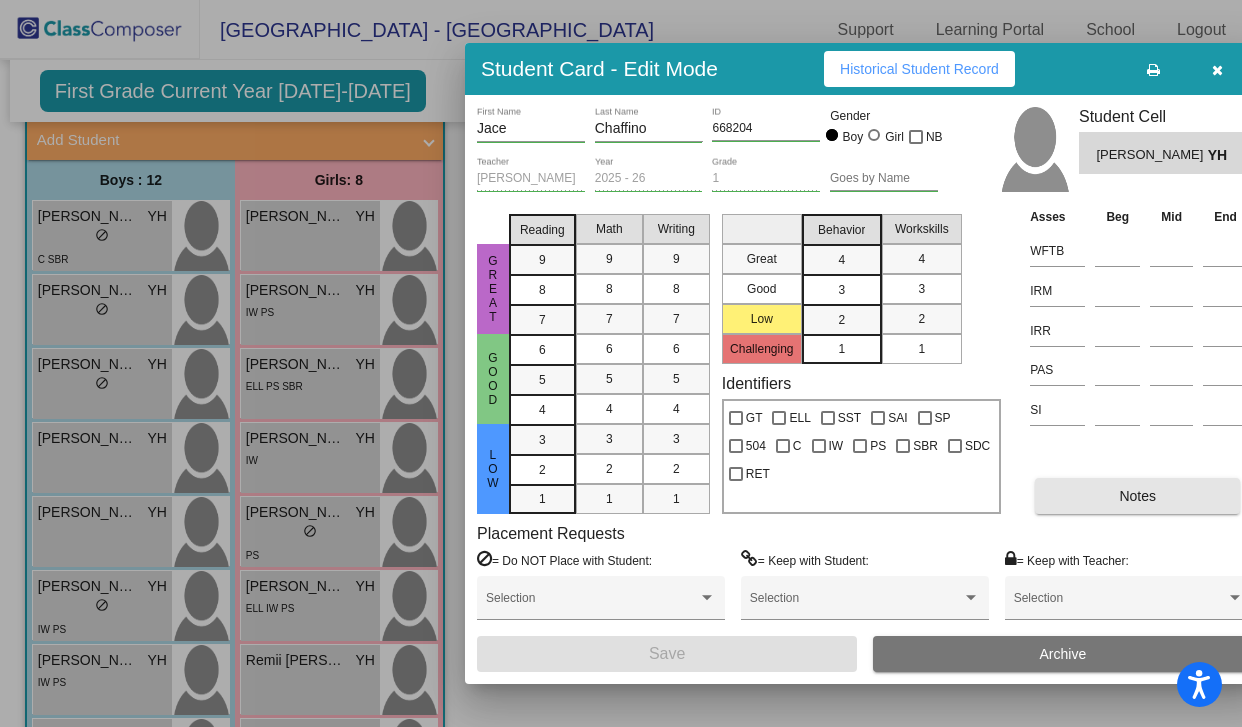 click on "Notes" at bounding box center (1137, 496) 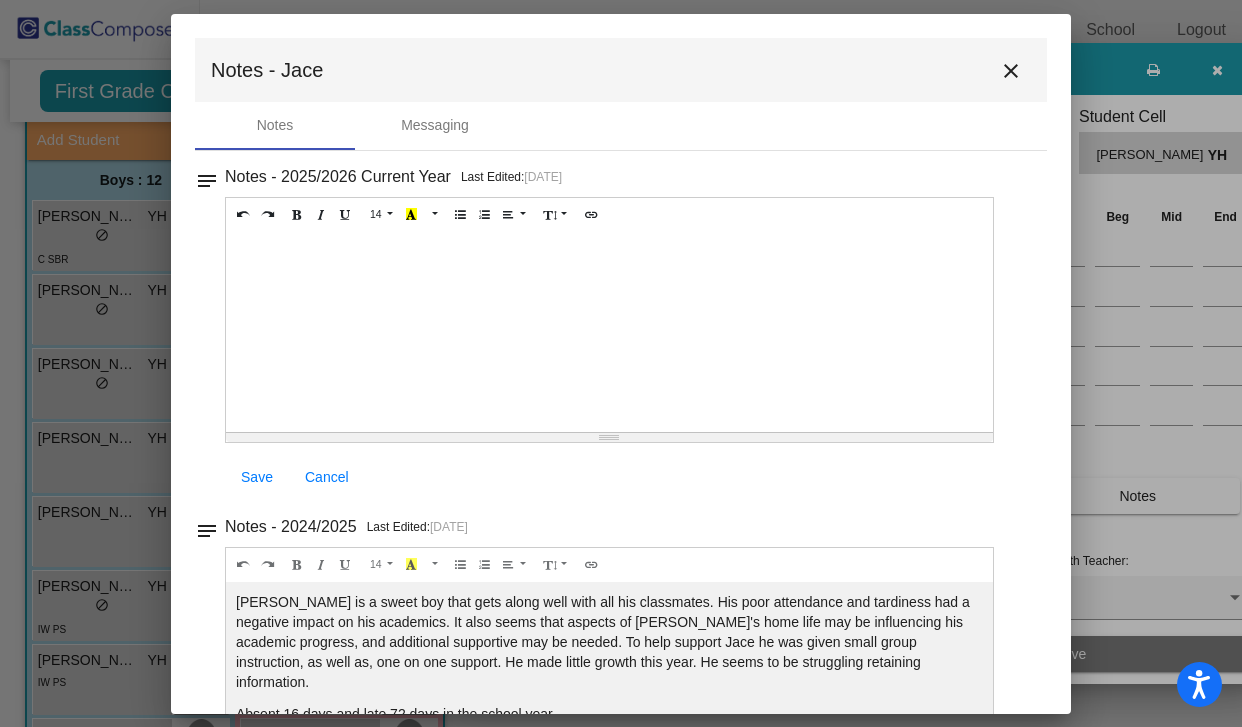 scroll, scrollTop: 104, scrollLeft: 0, axis: vertical 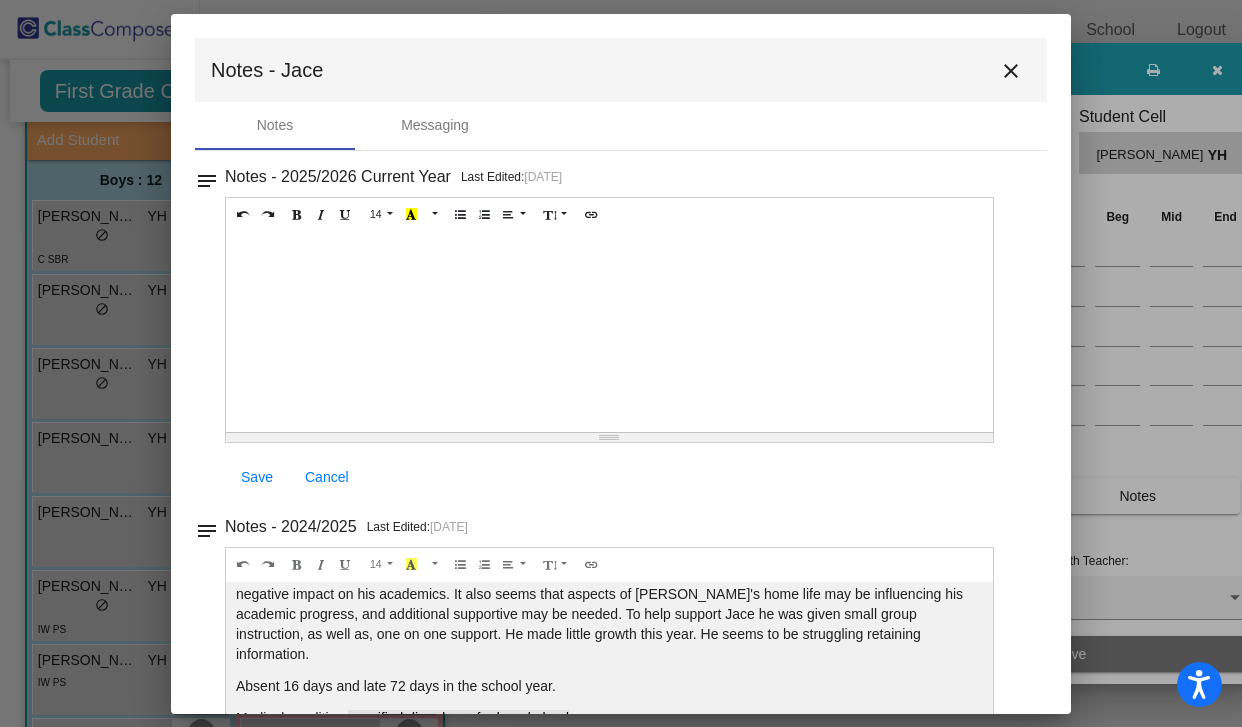 click on "close" at bounding box center [1011, 71] 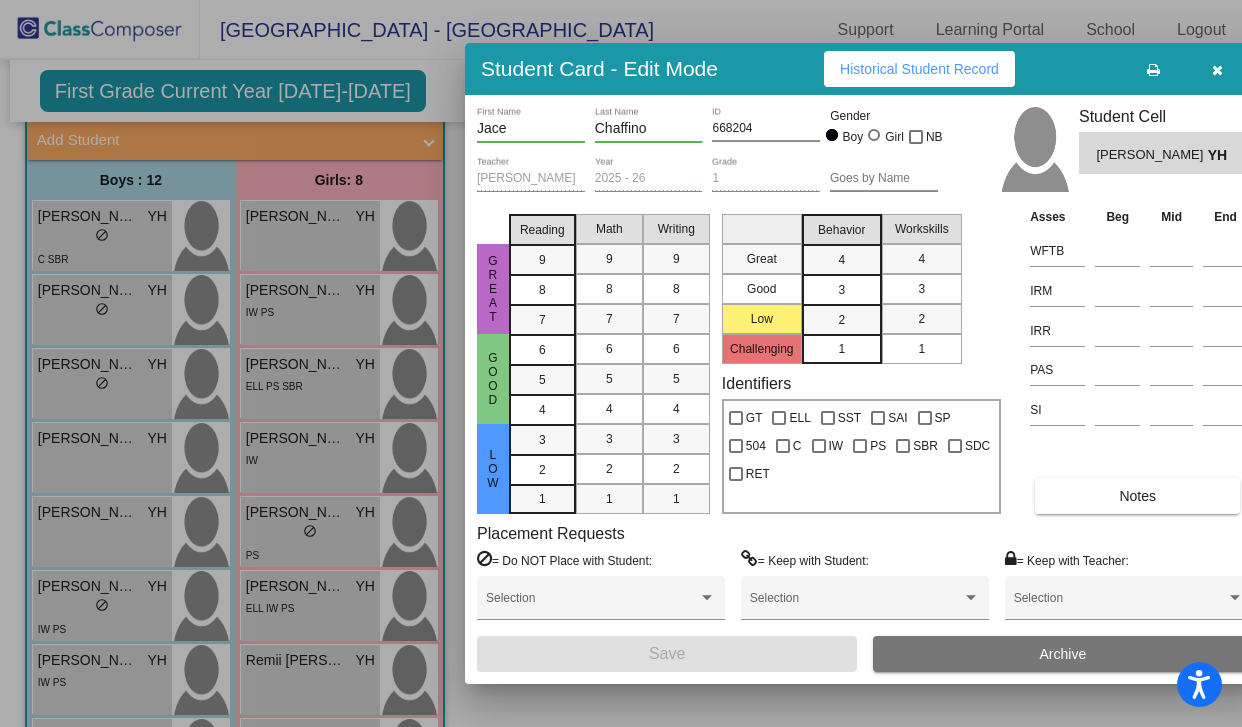 click at bounding box center (621, 363) 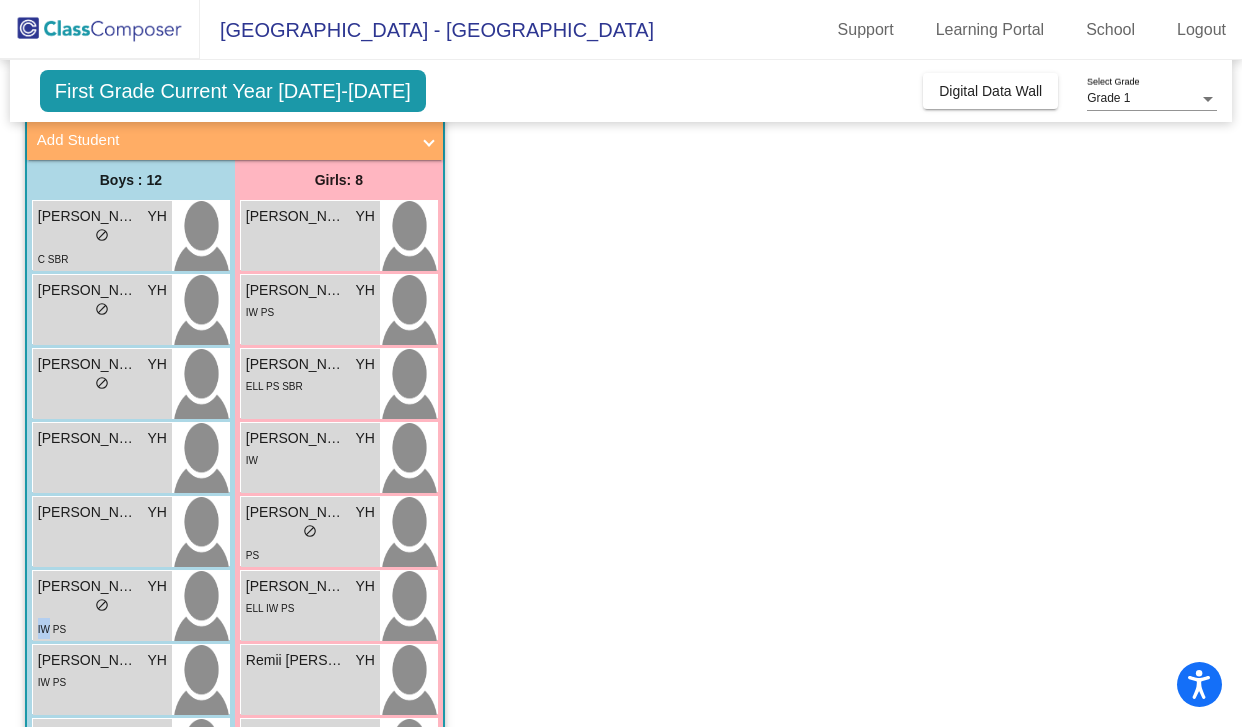 click on "IW PS" at bounding box center [102, 628] 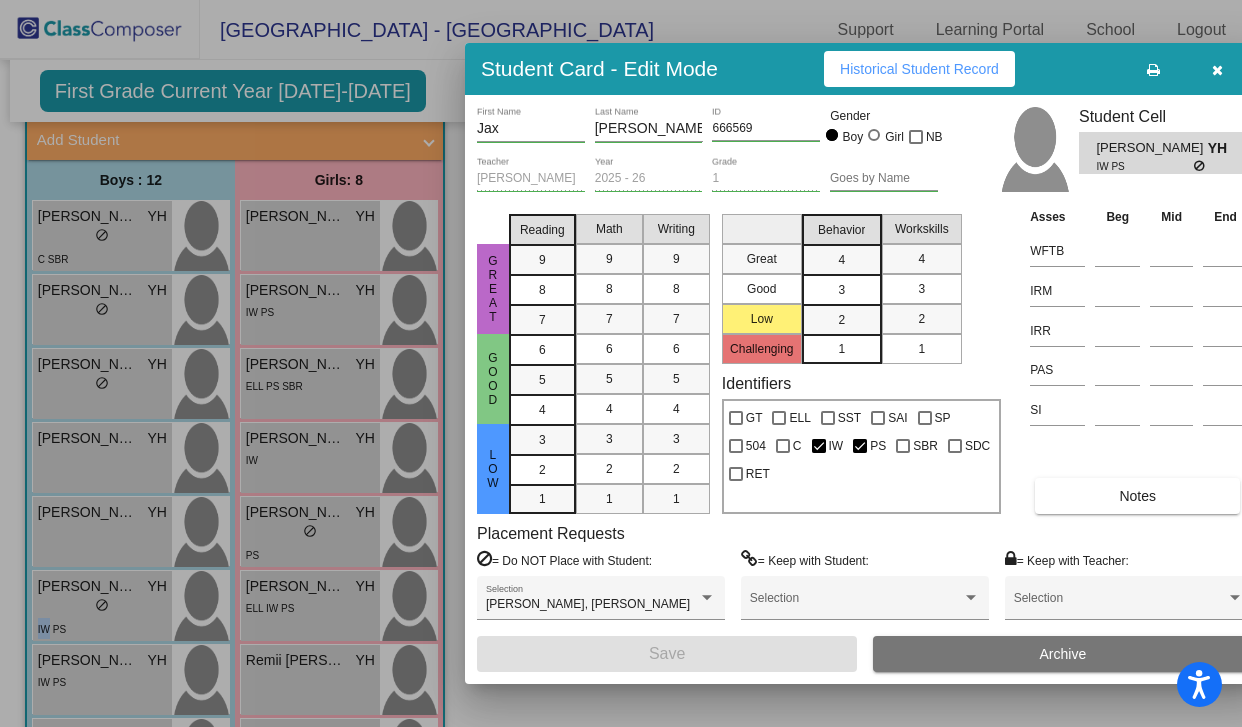 click on "Notes" at bounding box center (1137, 496) 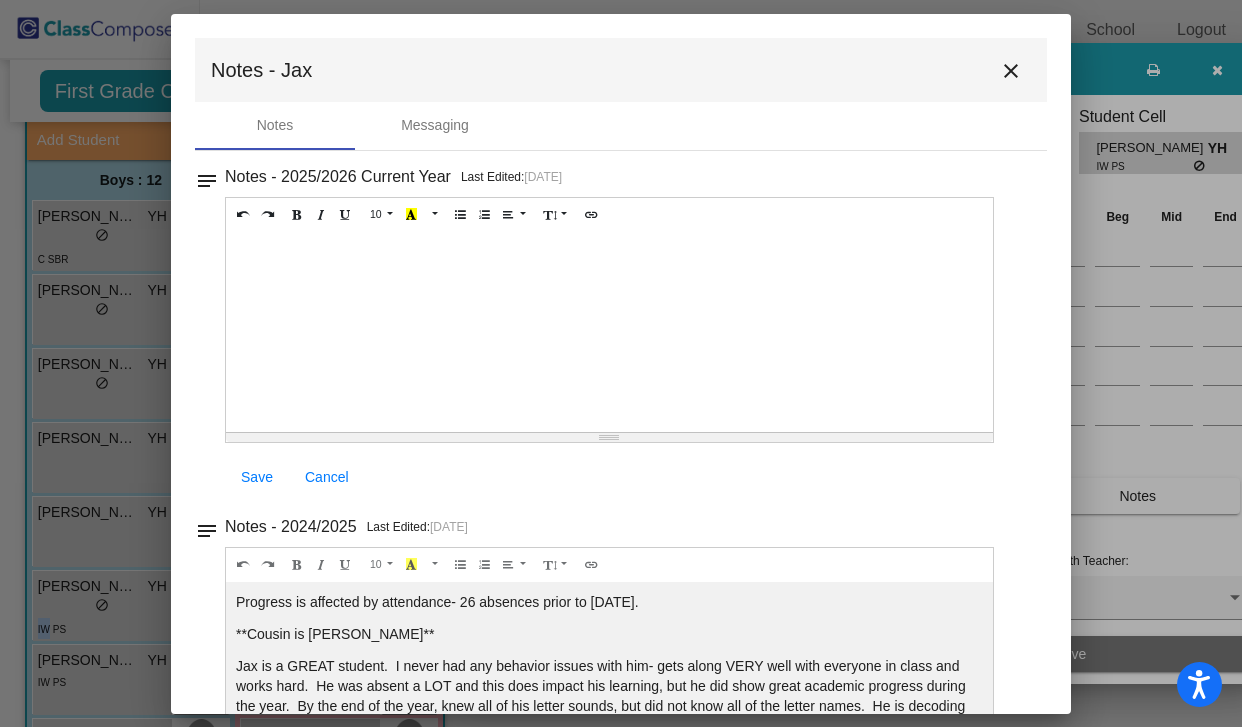 scroll, scrollTop: 104, scrollLeft: 0, axis: vertical 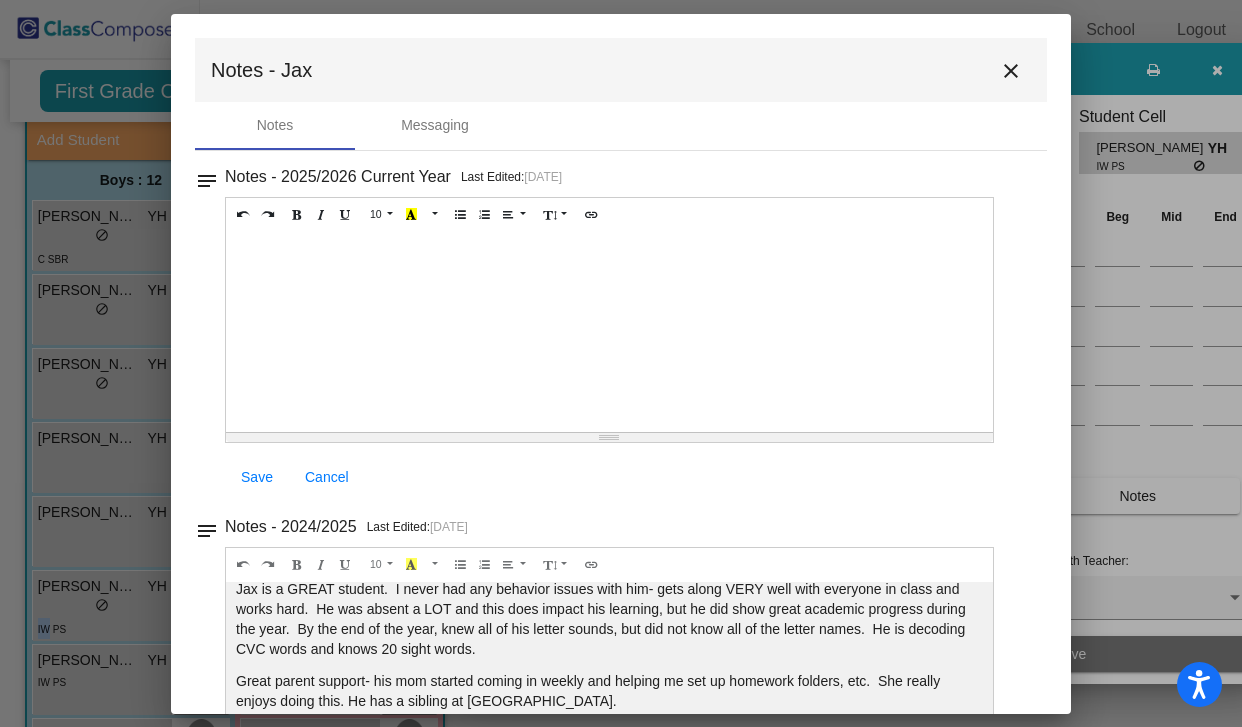 click on "close" at bounding box center (1011, 71) 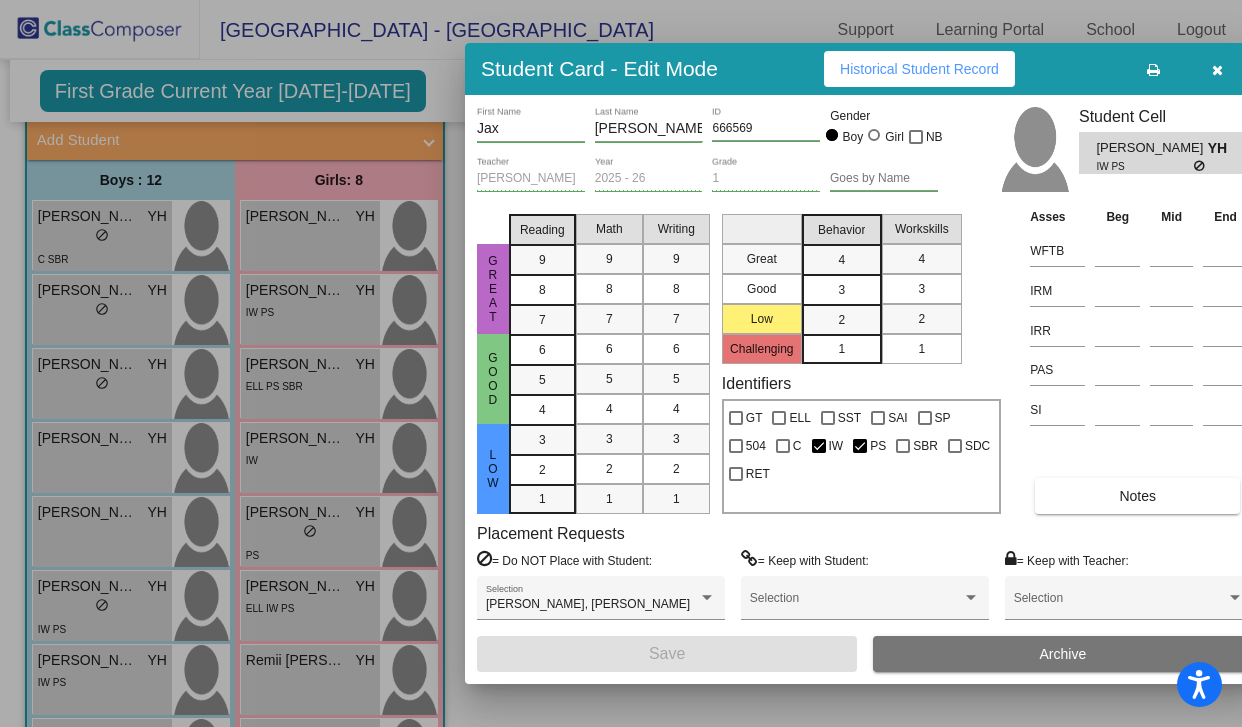 click at bounding box center (621, 363) 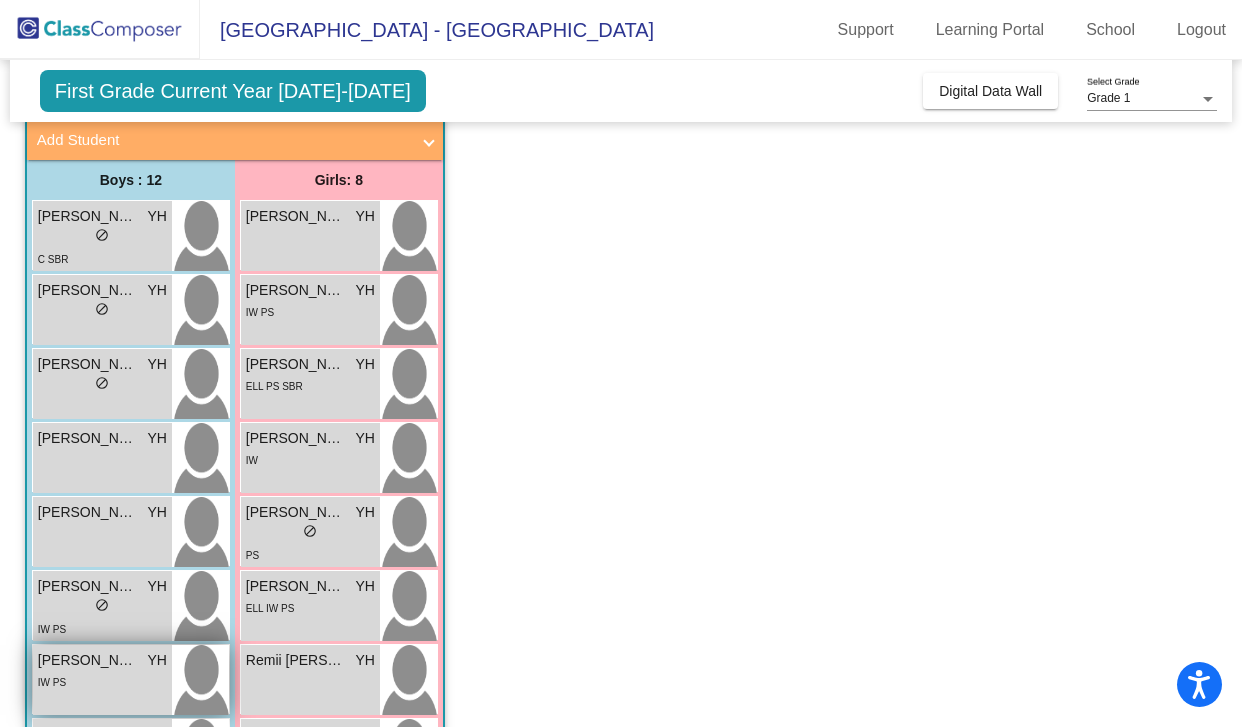 click on "[PERSON_NAME]" at bounding box center [88, 660] 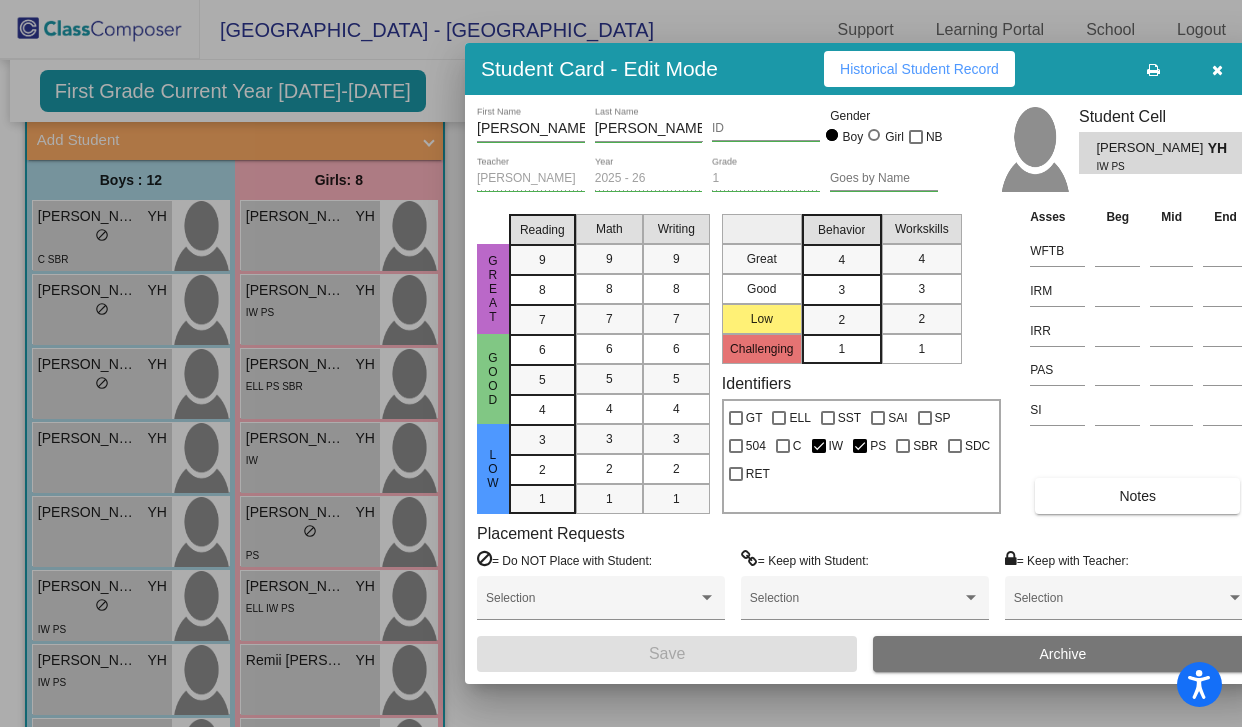 click on "Notes" at bounding box center [1137, 496] 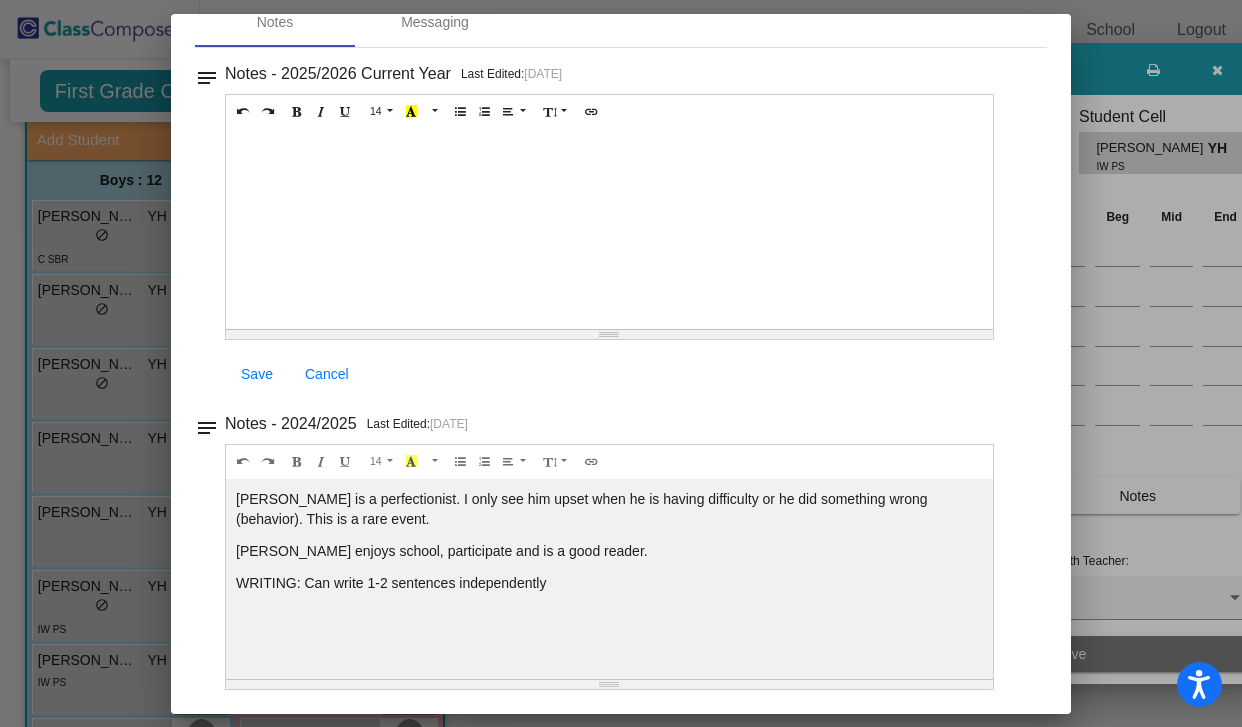 scroll, scrollTop: 0, scrollLeft: 0, axis: both 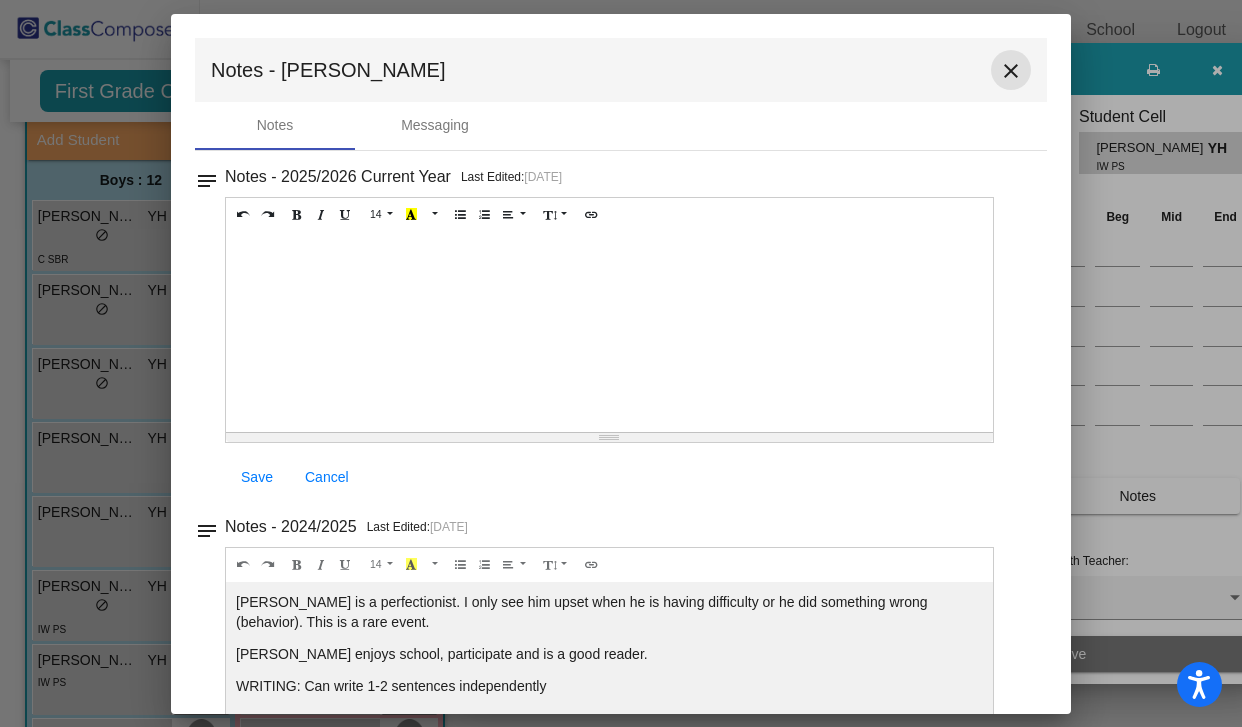 click on "close" at bounding box center [1011, 71] 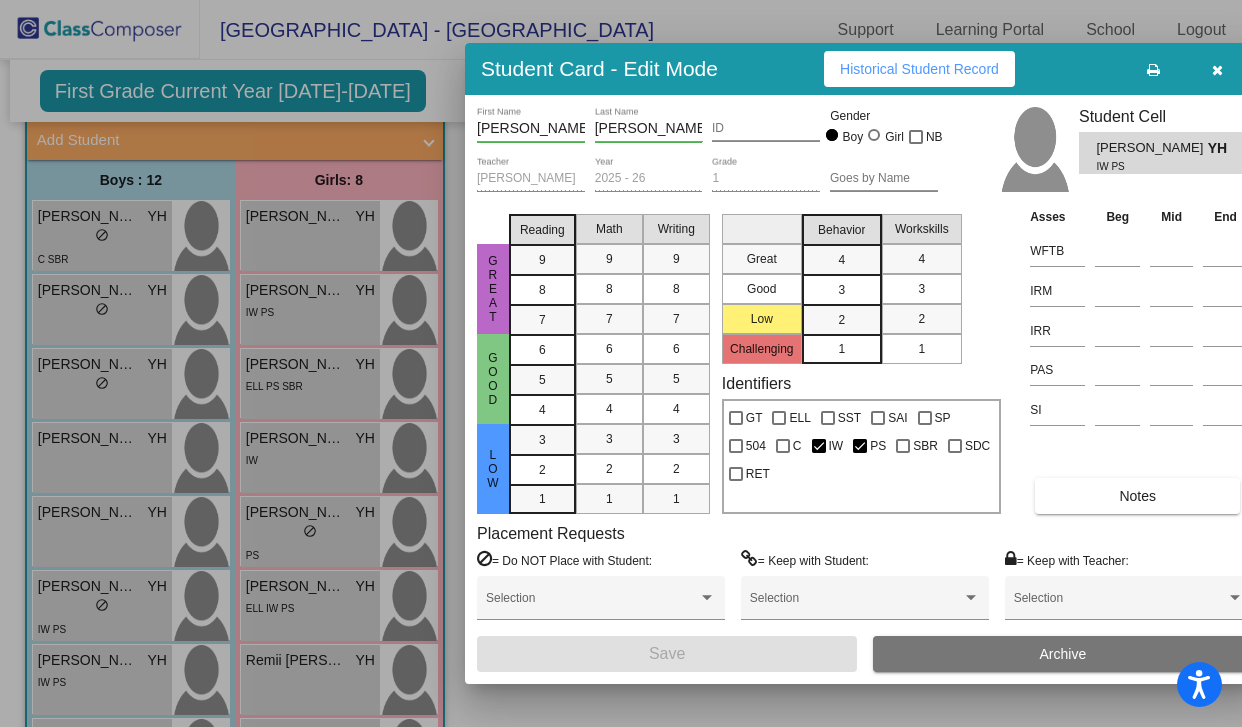 scroll, scrollTop: 0, scrollLeft: 0, axis: both 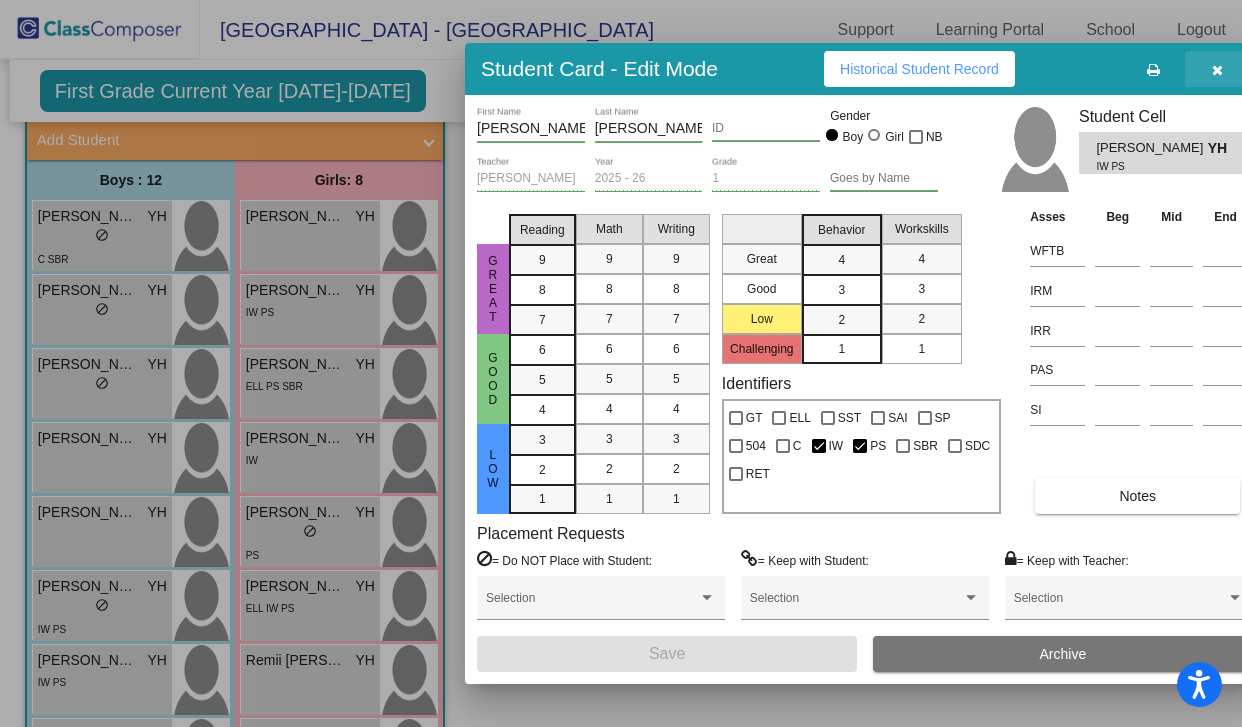 click at bounding box center [1217, 70] 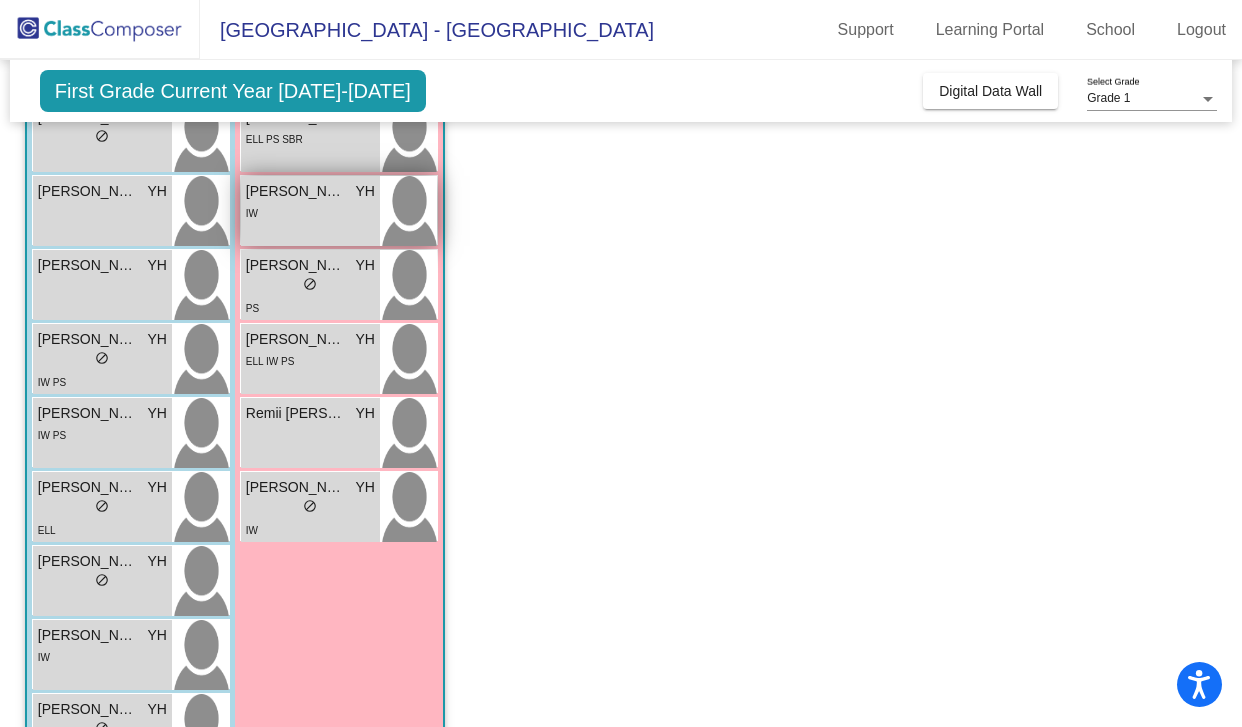 scroll, scrollTop: 513, scrollLeft: 0, axis: vertical 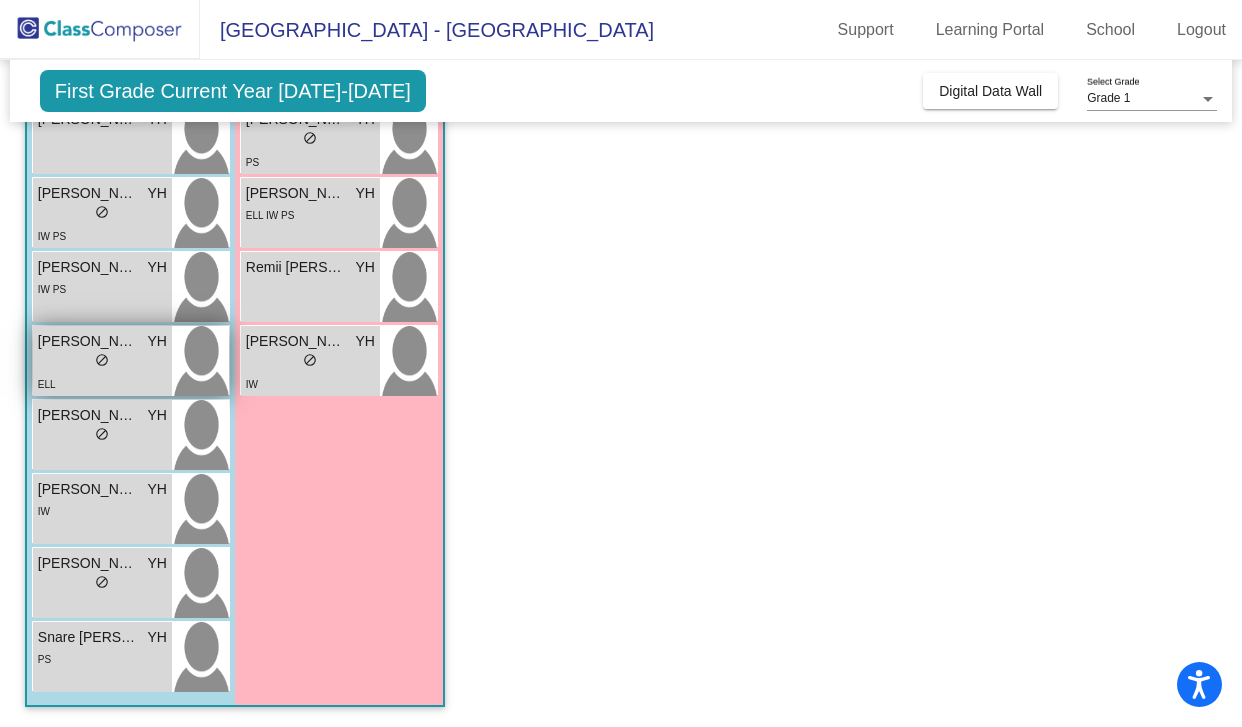click on "lock do_not_disturb_alt" at bounding box center [102, 362] 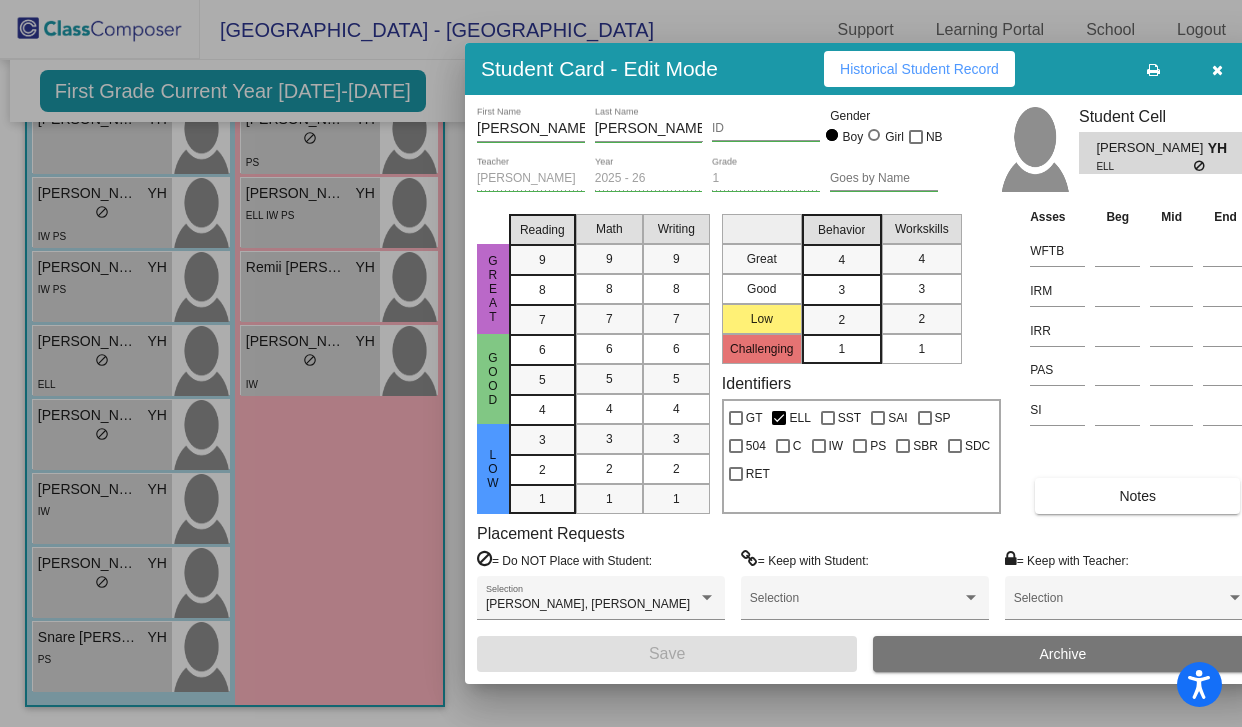 click on "Notes" at bounding box center [1137, 496] 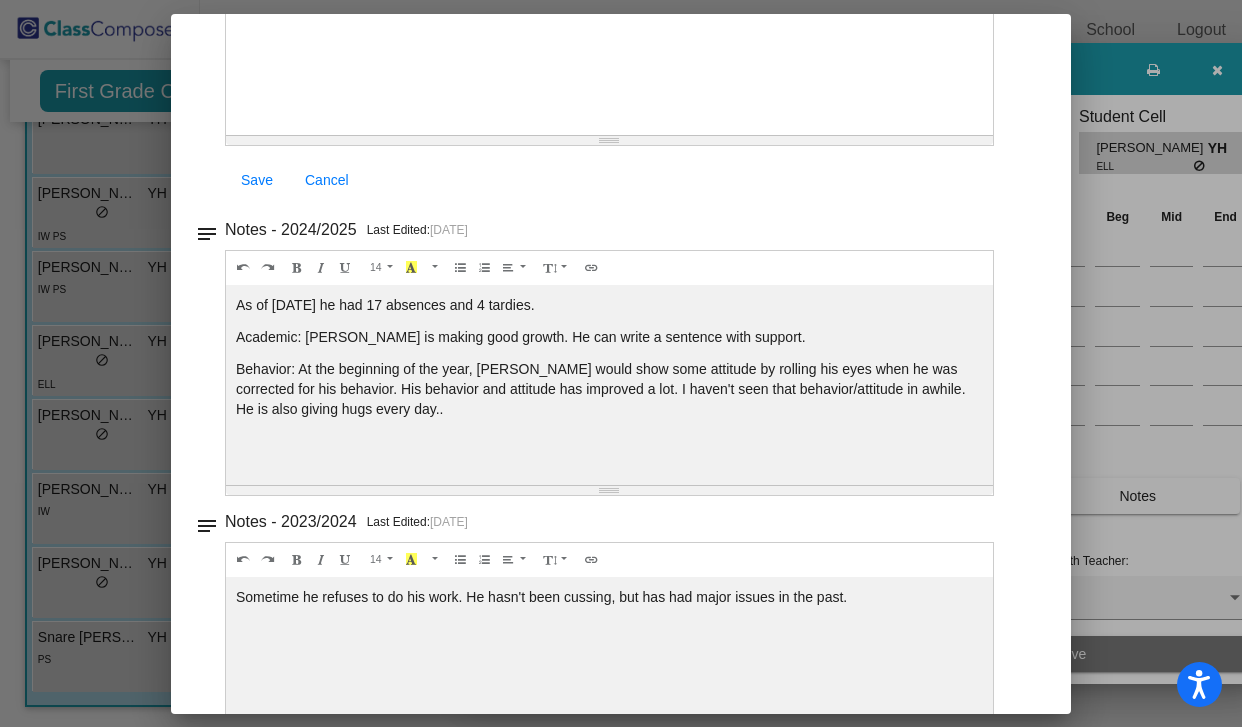 scroll, scrollTop: 0, scrollLeft: 0, axis: both 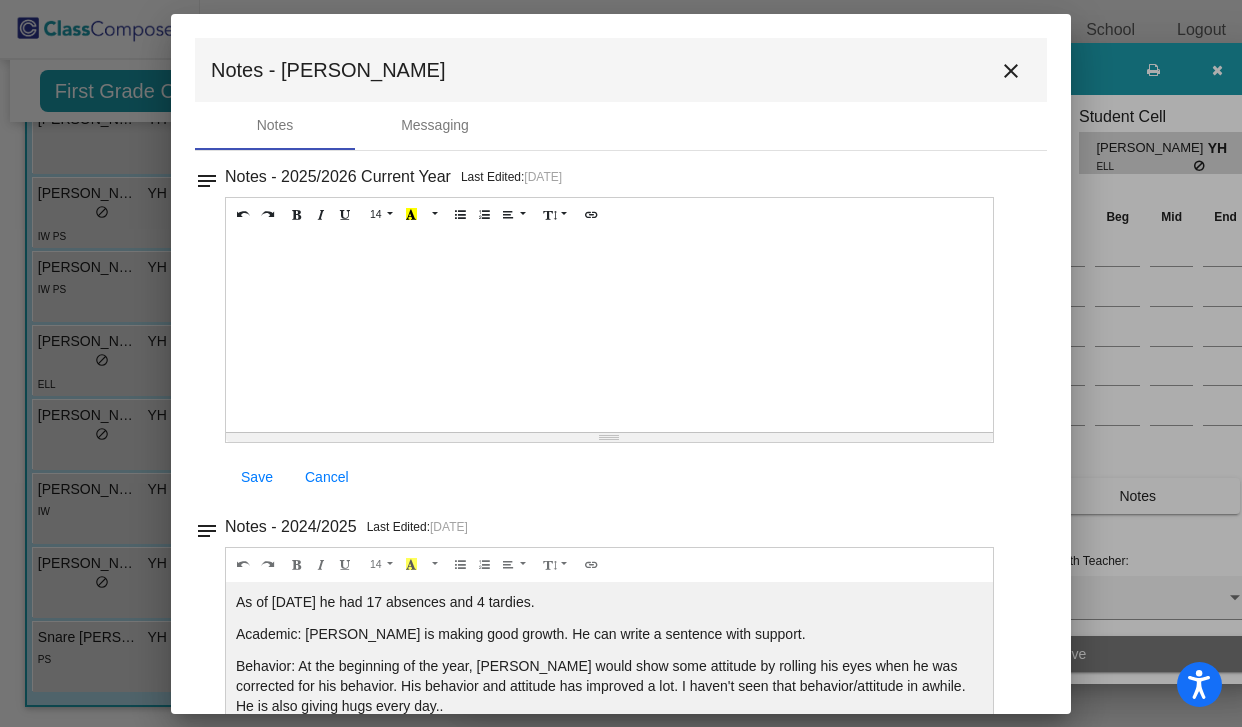 click on "close" at bounding box center (1011, 71) 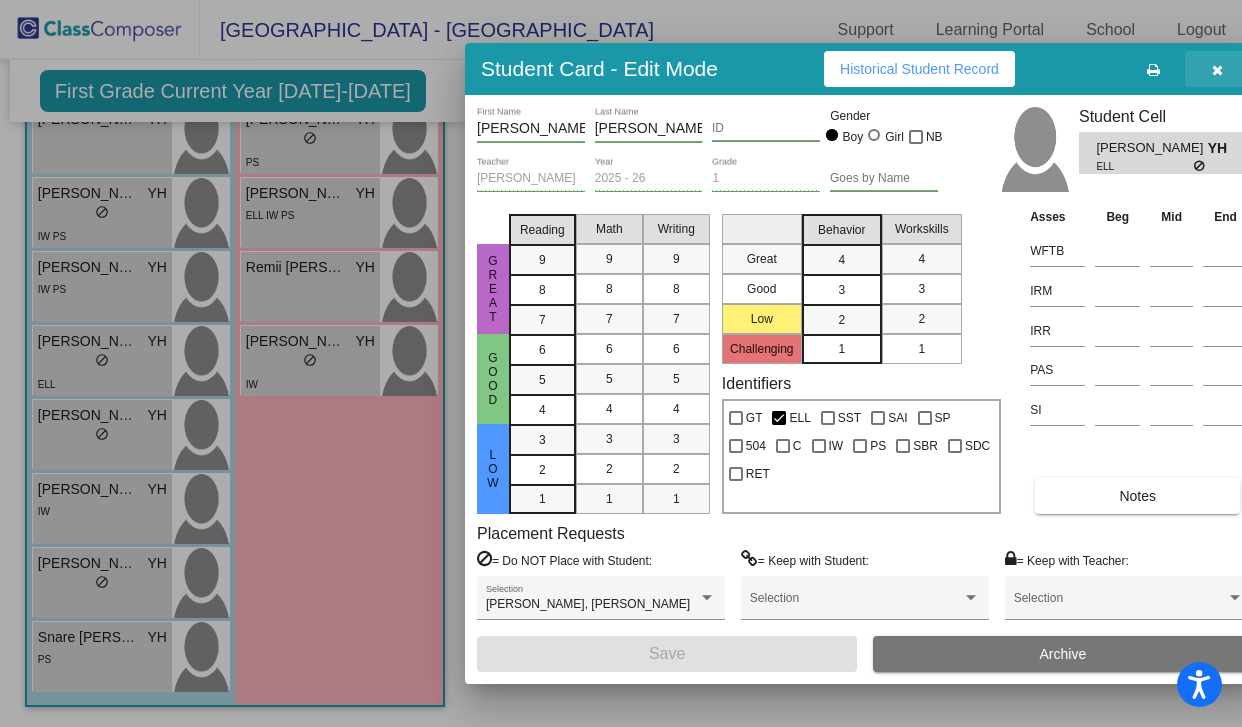click at bounding box center (1217, 70) 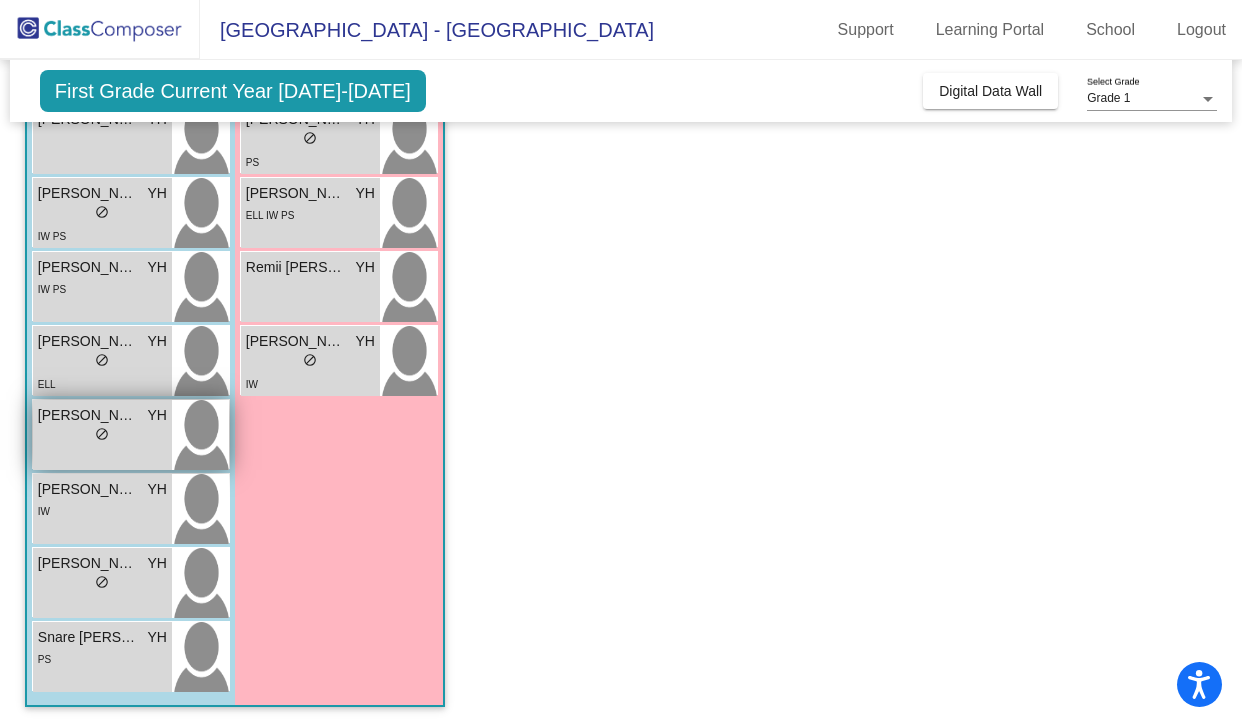 click on "[PERSON_NAME]" at bounding box center [88, 415] 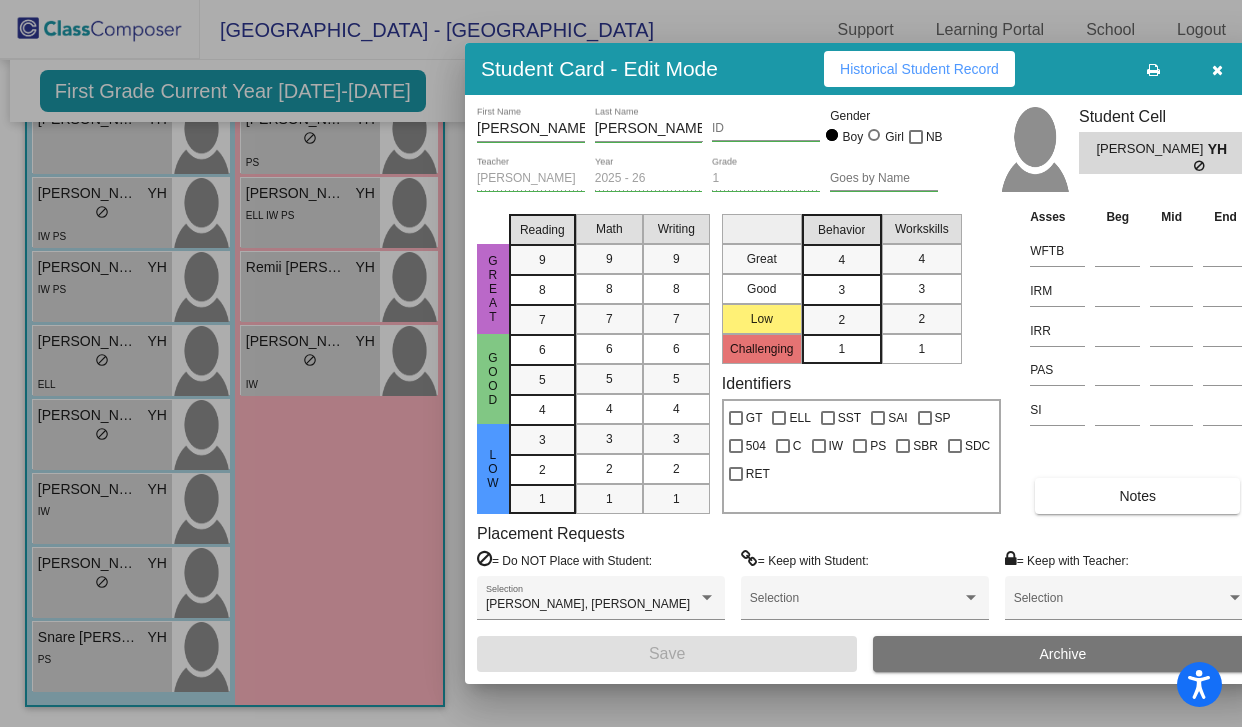 click on "Notes" at bounding box center [1137, 496] 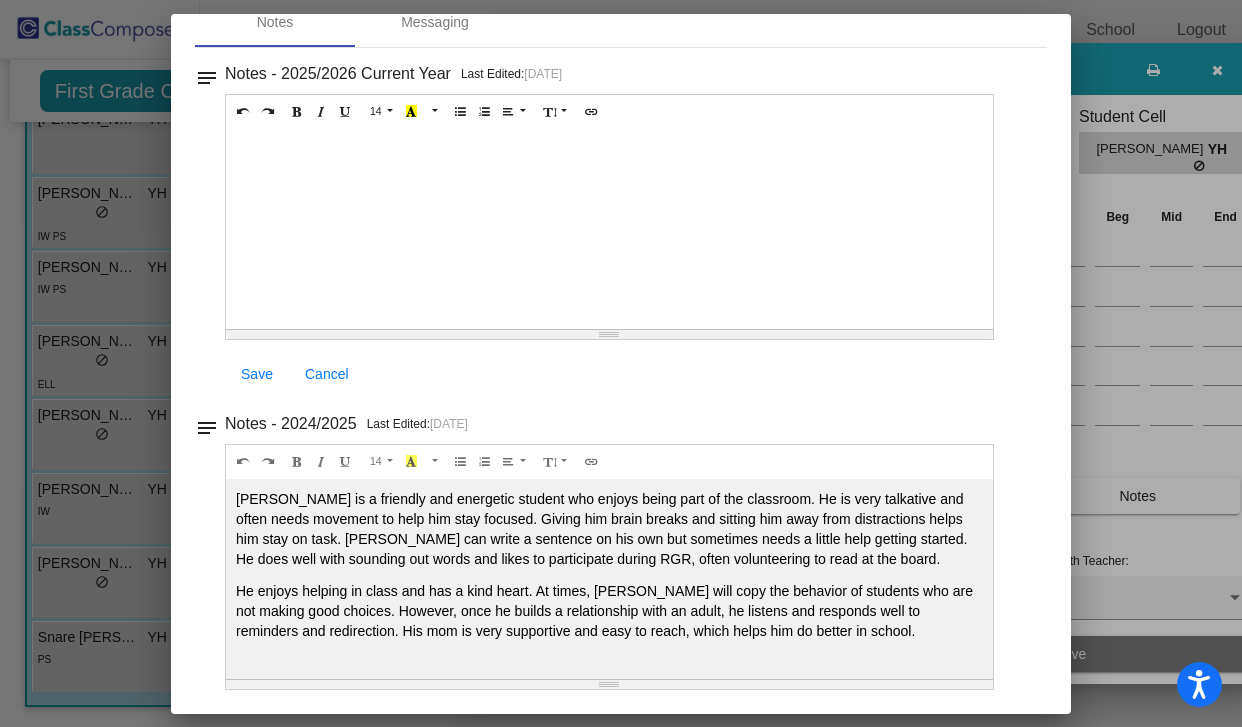 scroll, scrollTop: 0, scrollLeft: 0, axis: both 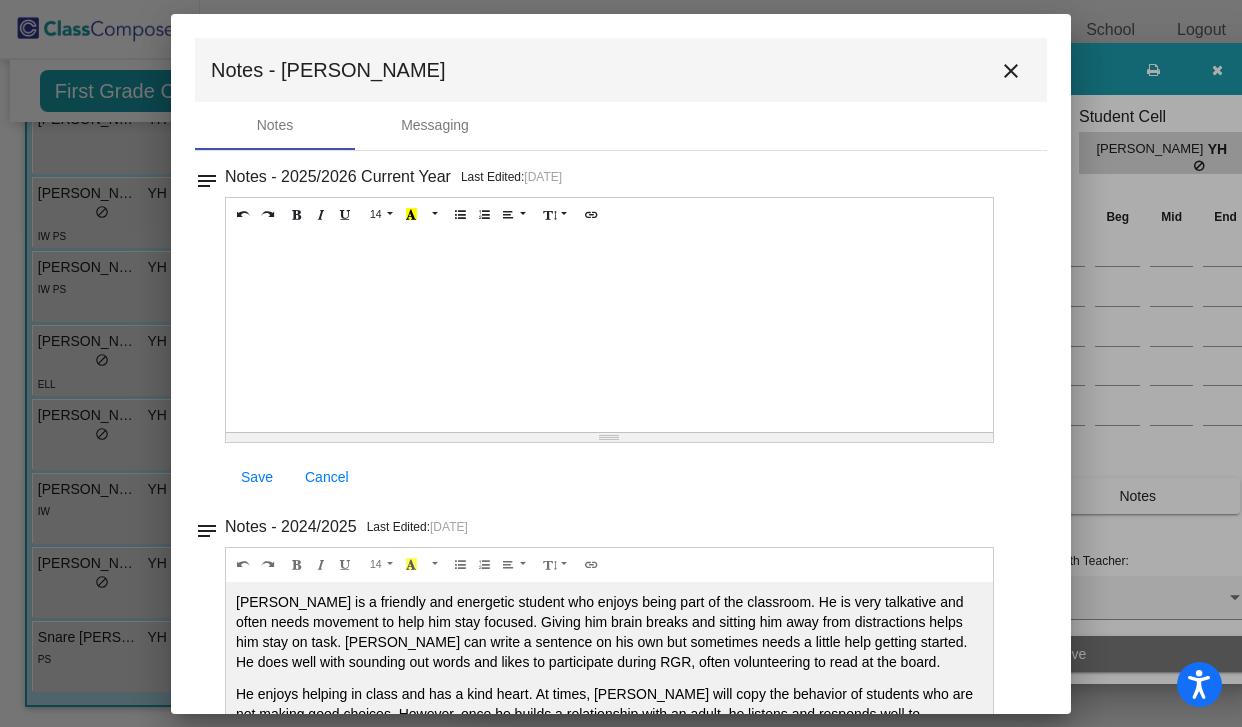 click on "close" at bounding box center [1011, 71] 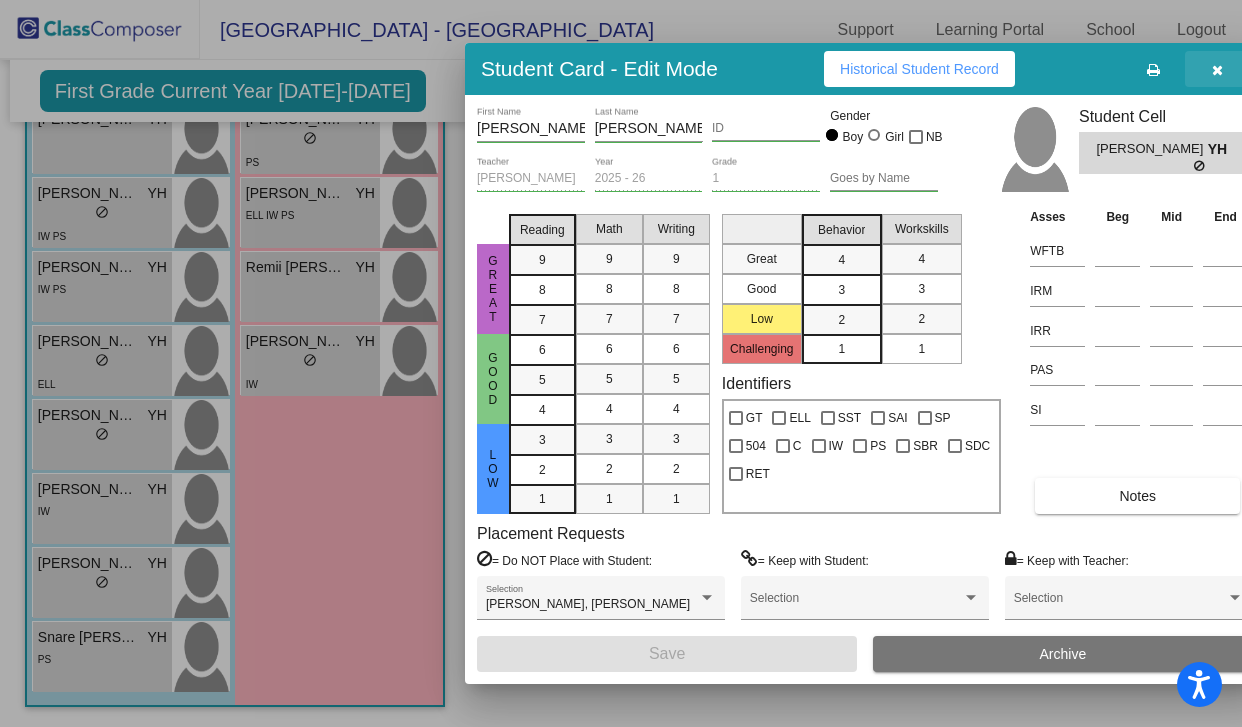 click at bounding box center [1217, 70] 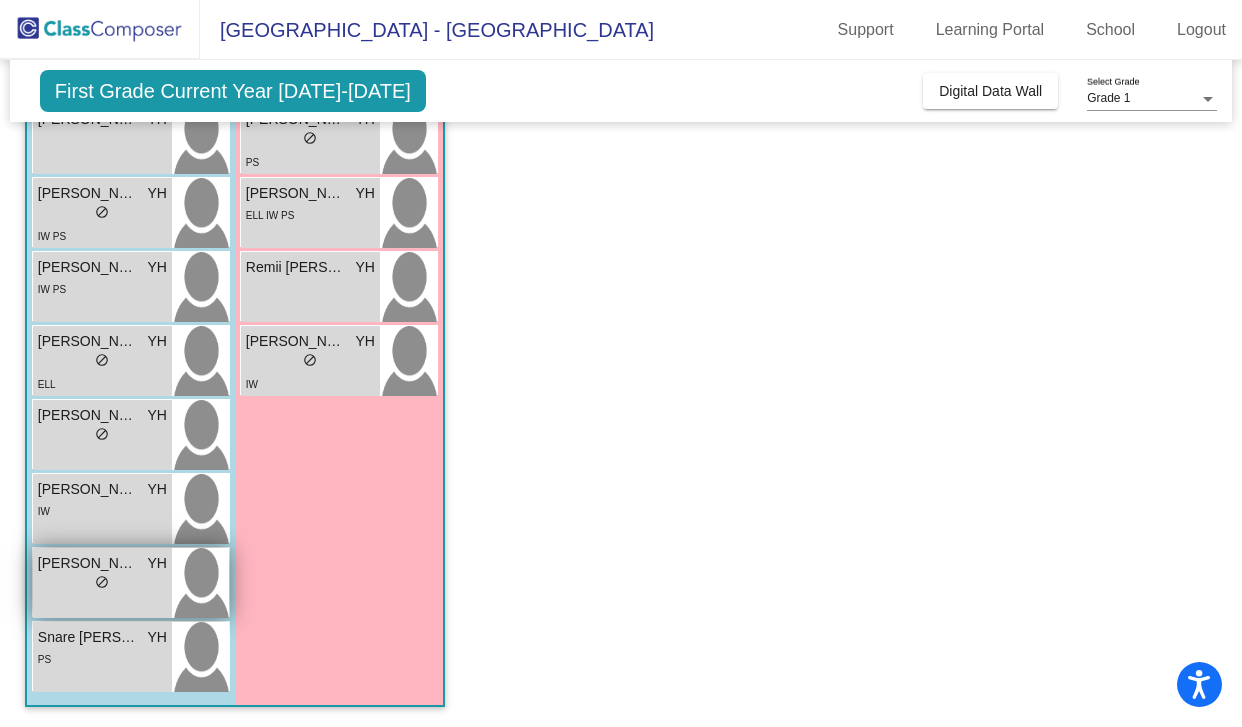 click on "lock do_not_disturb_alt" at bounding box center (102, 584) 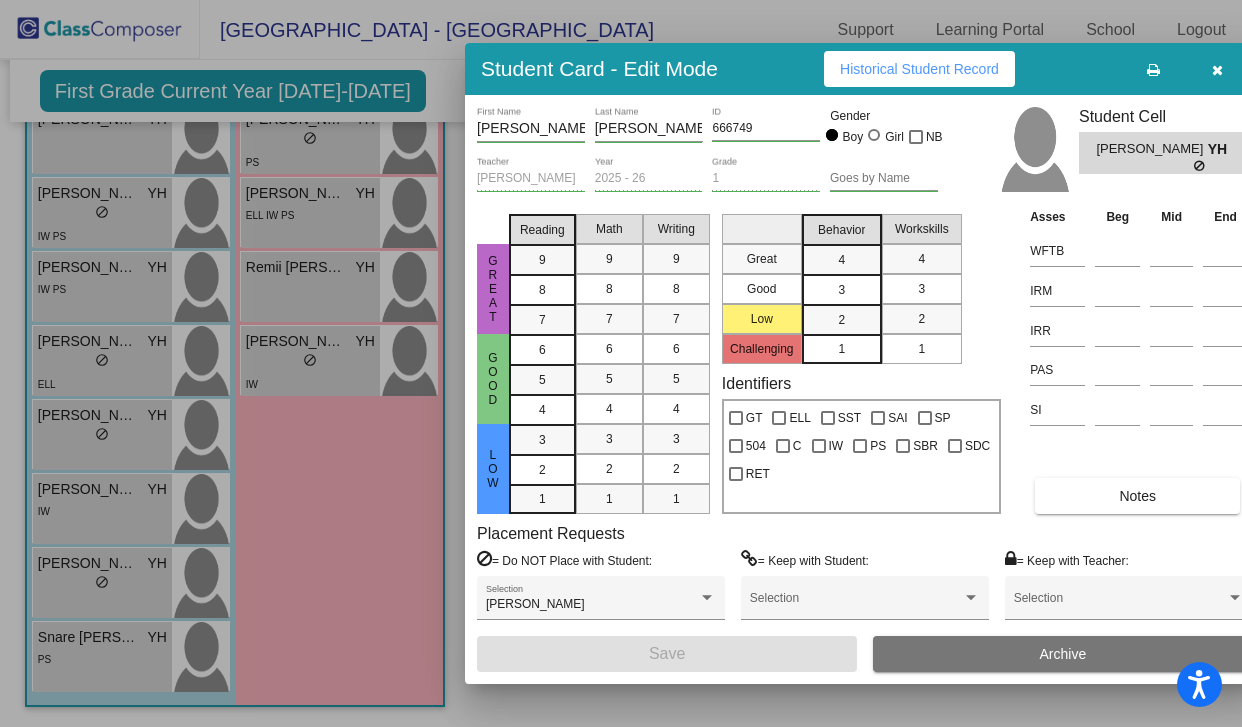click on "Notes" at bounding box center (1137, 496) 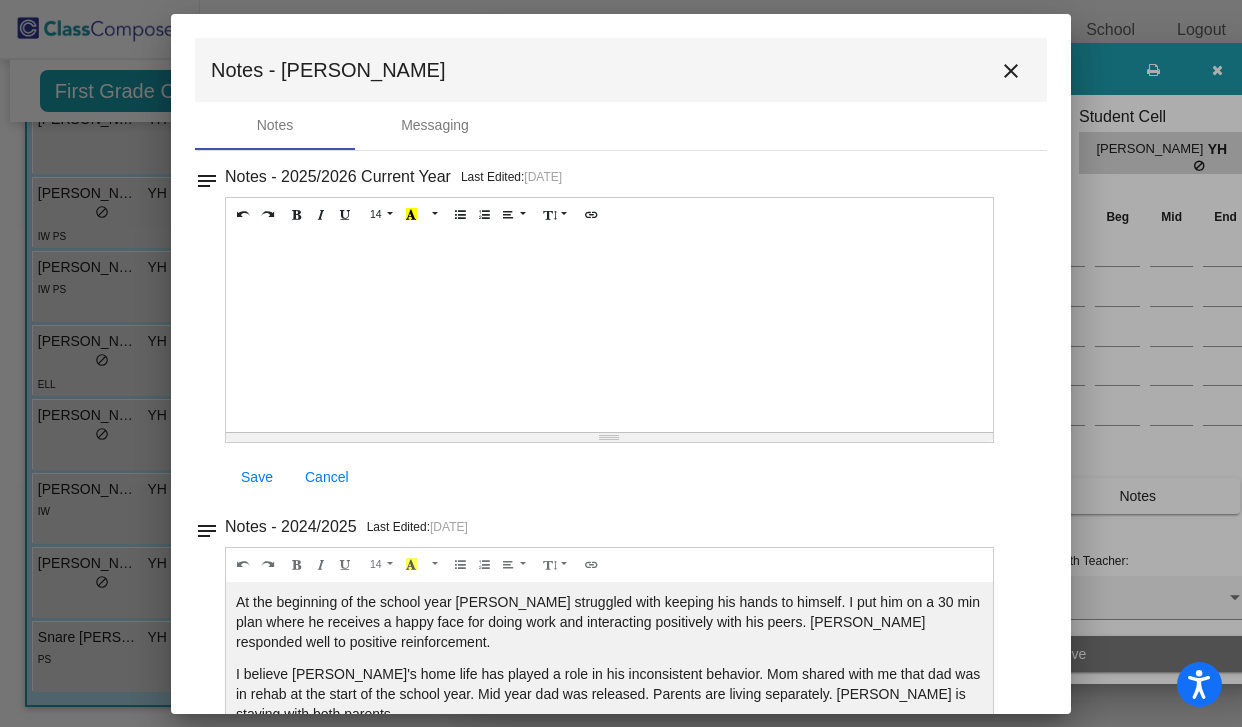 scroll, scrollTop: 104, scrollLeft: 0, axis: vertical 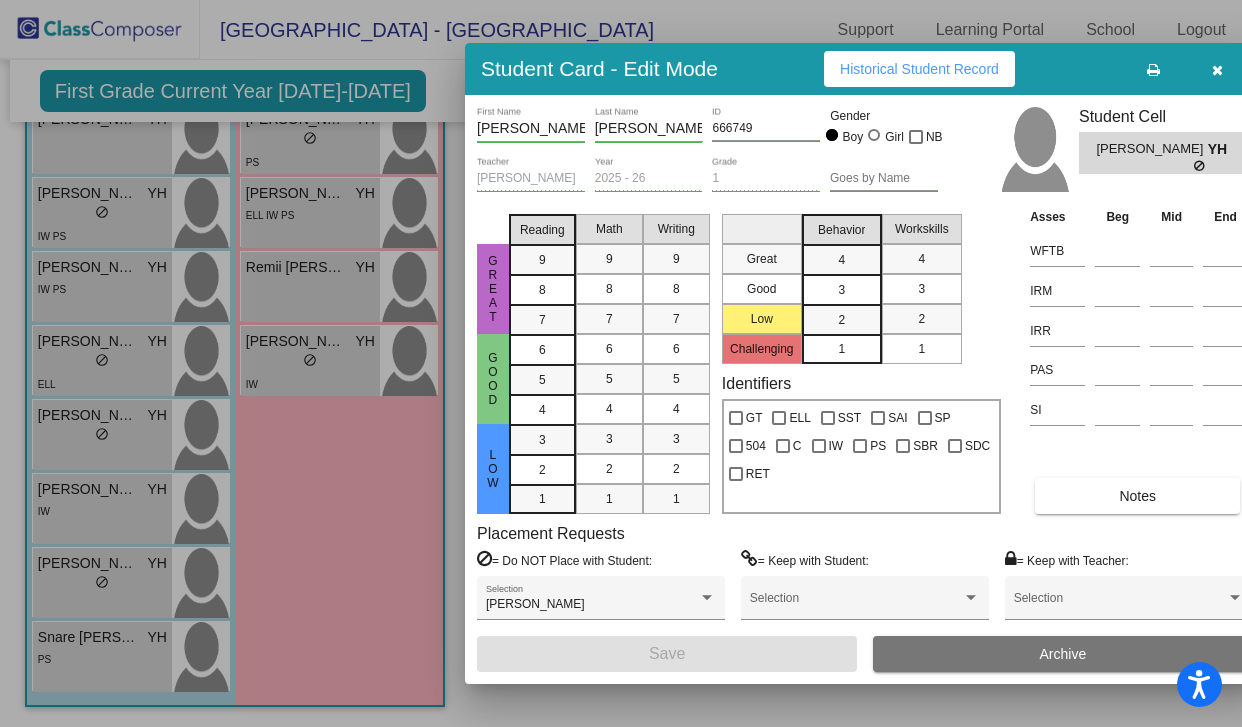 click at bounding box center [621, 363] 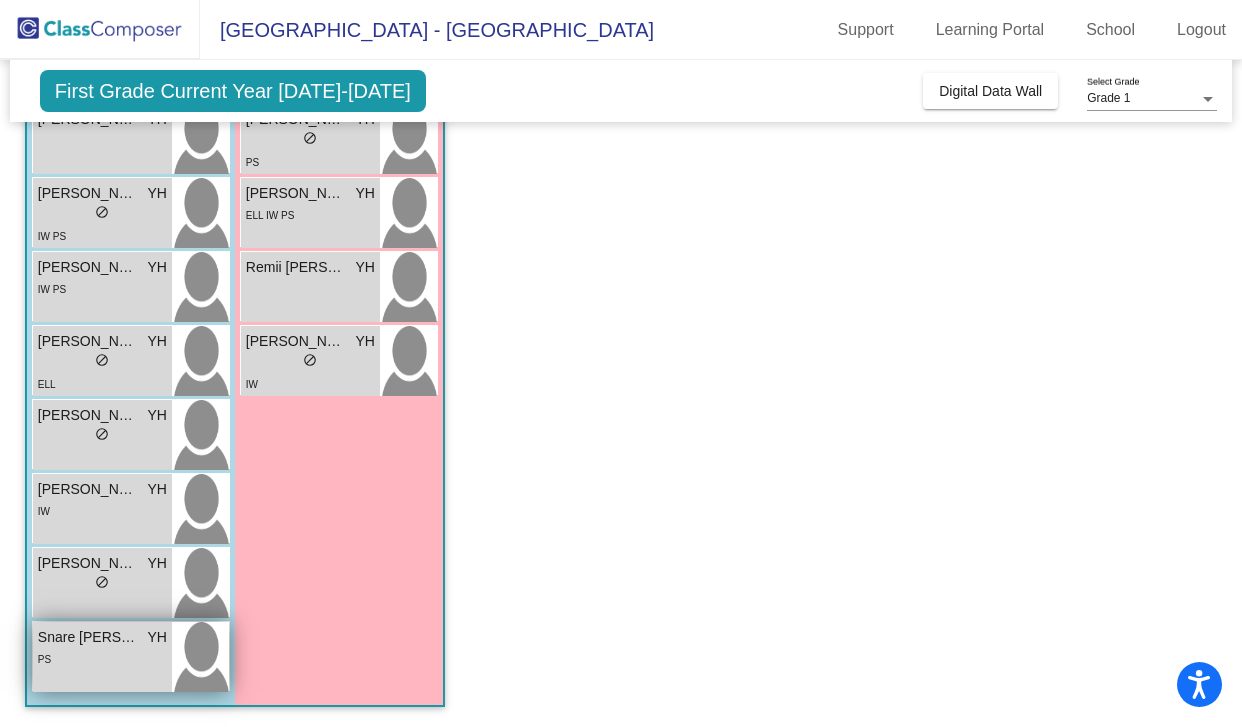 click on "PS" at bounding box center (102, 658) 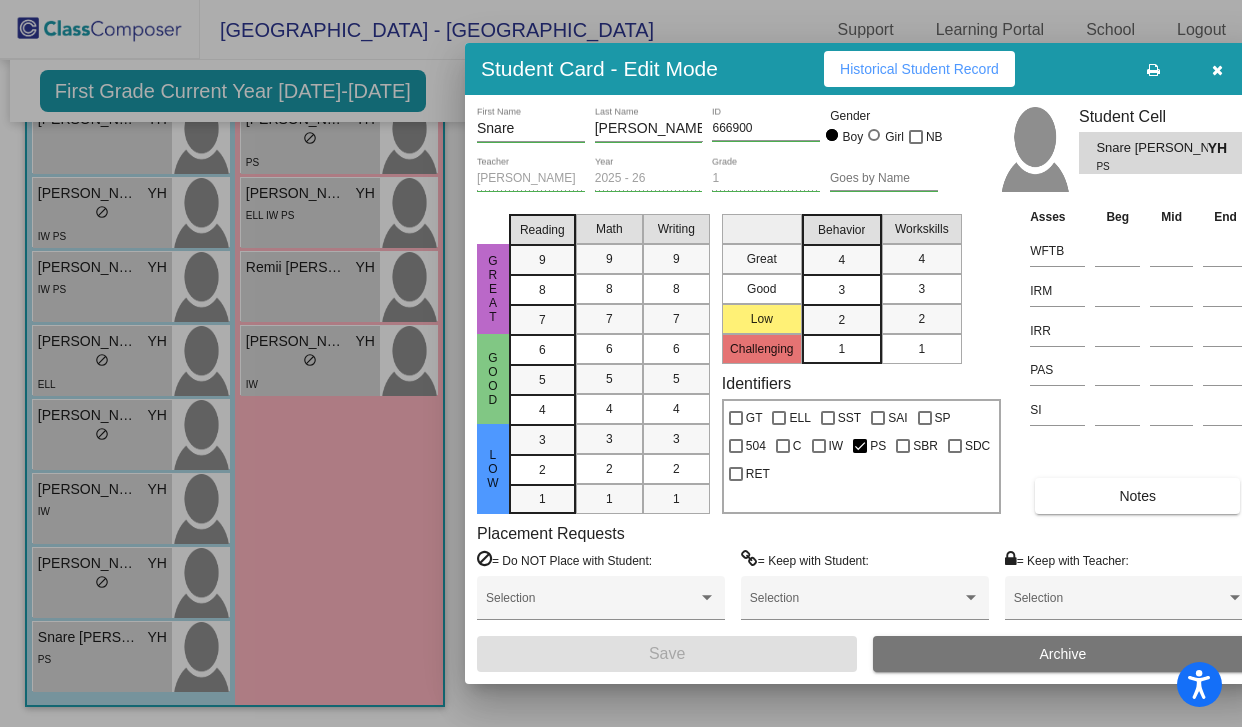 click on "Notes" at bounding box center [1137, 496] 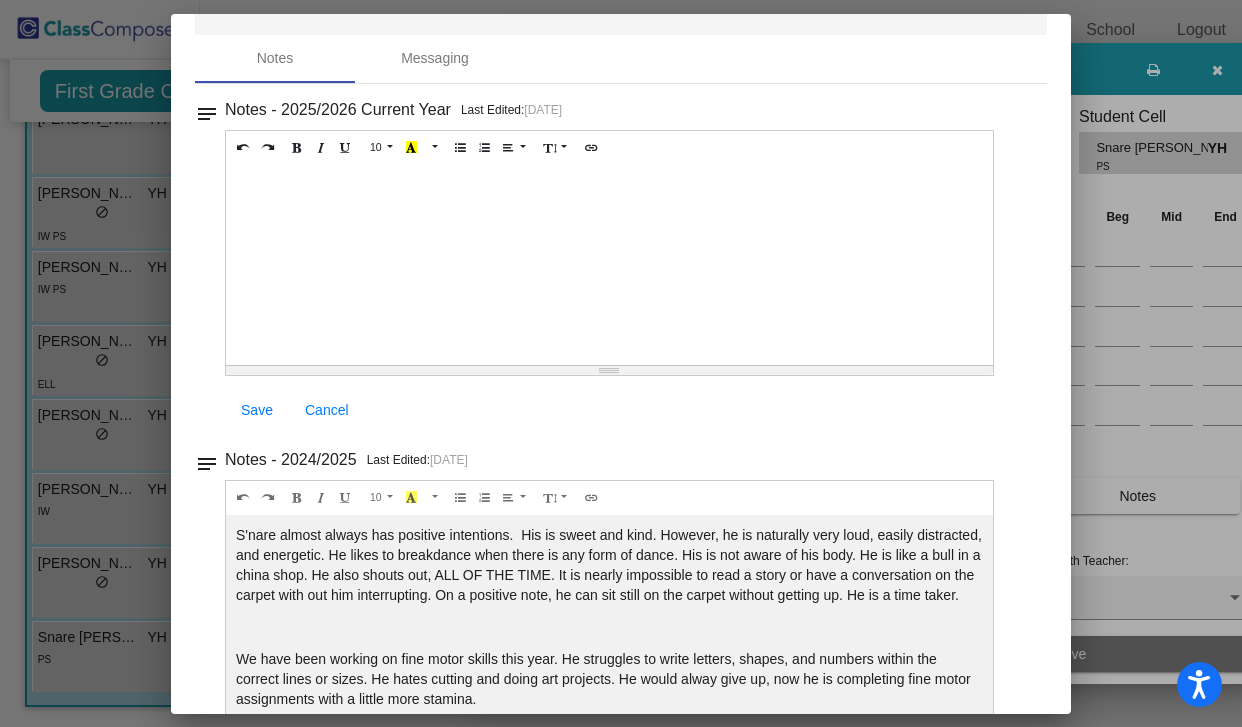 scroll, scrollTop: 104, scrollLeft: 0, axis: vertical 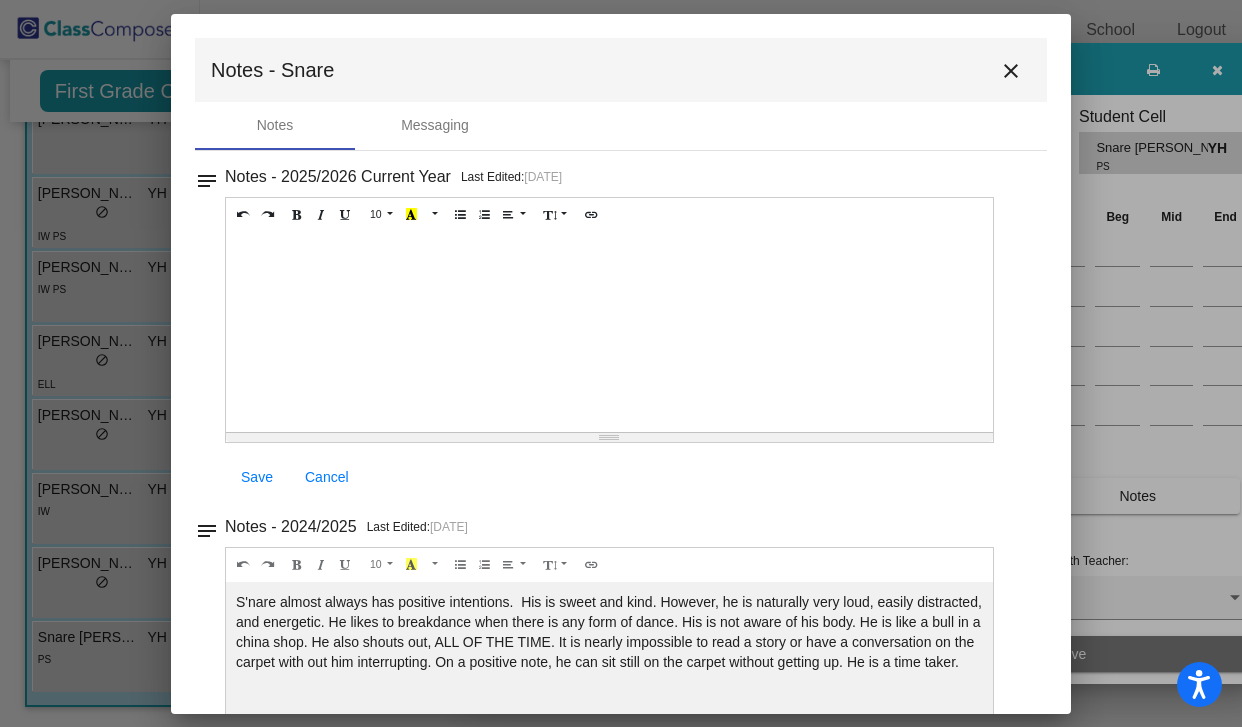 click on "close" at bounding box center (1011, 71) 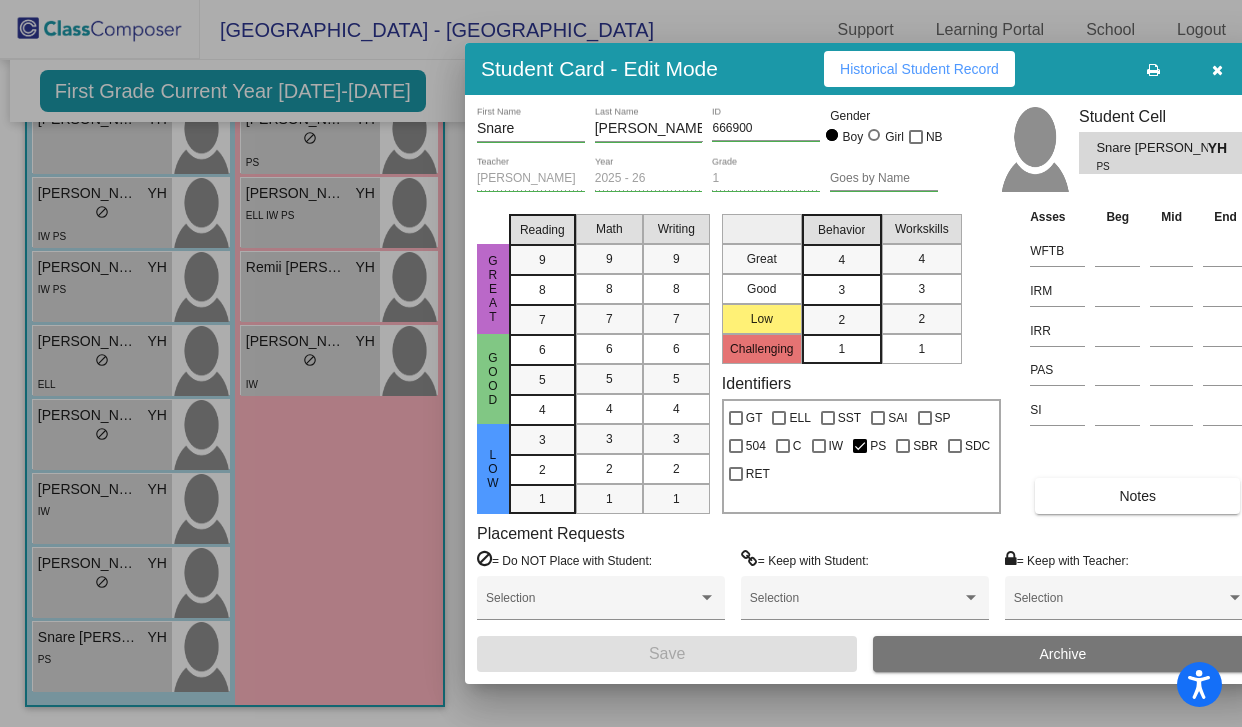 scroll, scrollTop: 0, scrollLeft: 0, axis: both 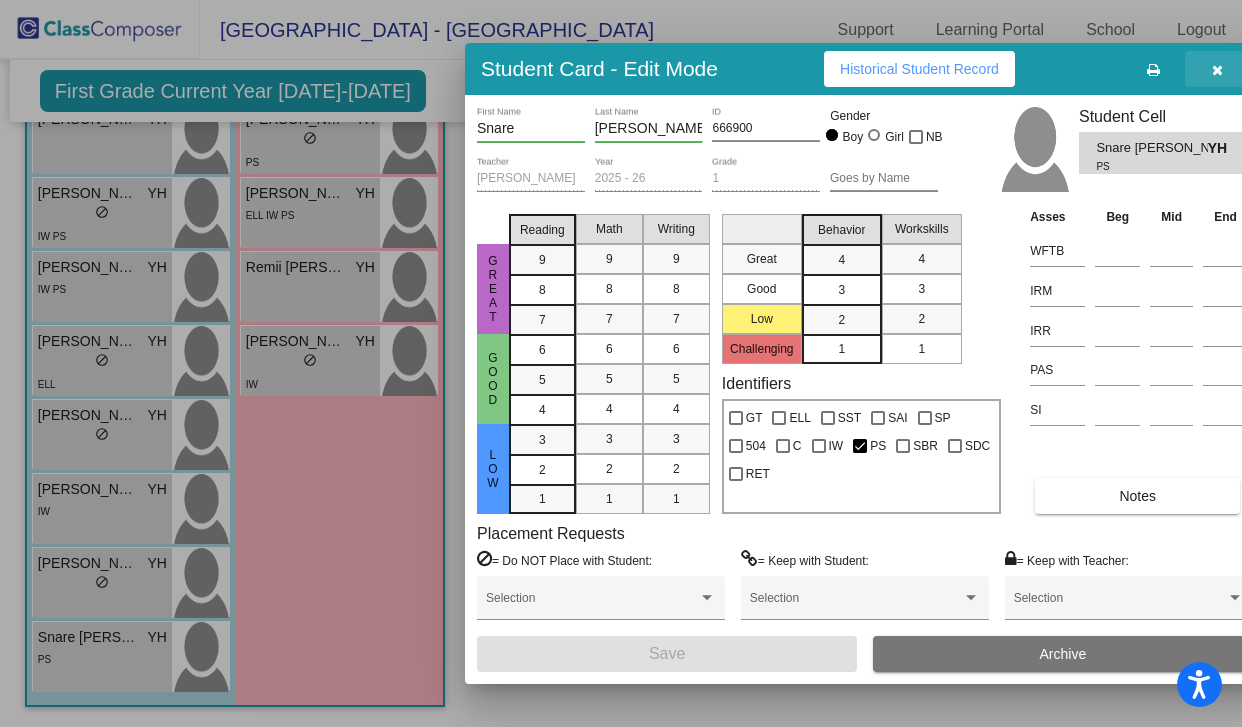click at bounding box center (1217, 70) 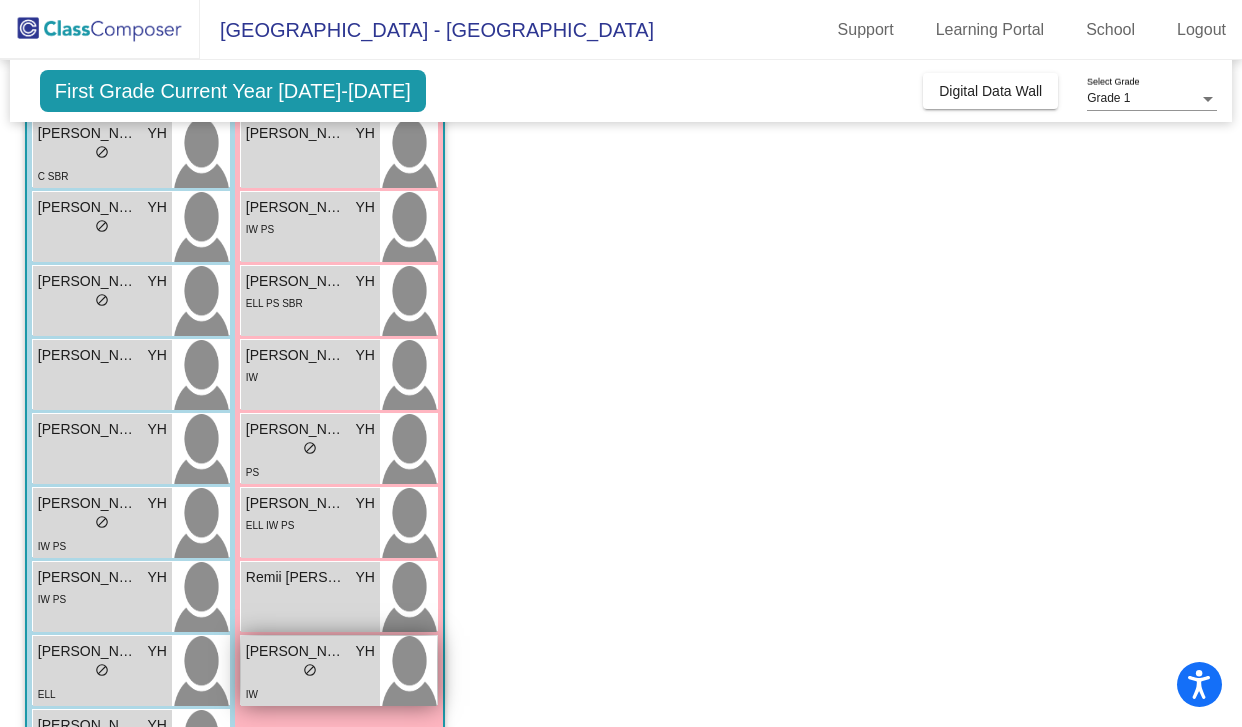 scroll, scrollTop: 0, scrollLeft: 0, axis: both 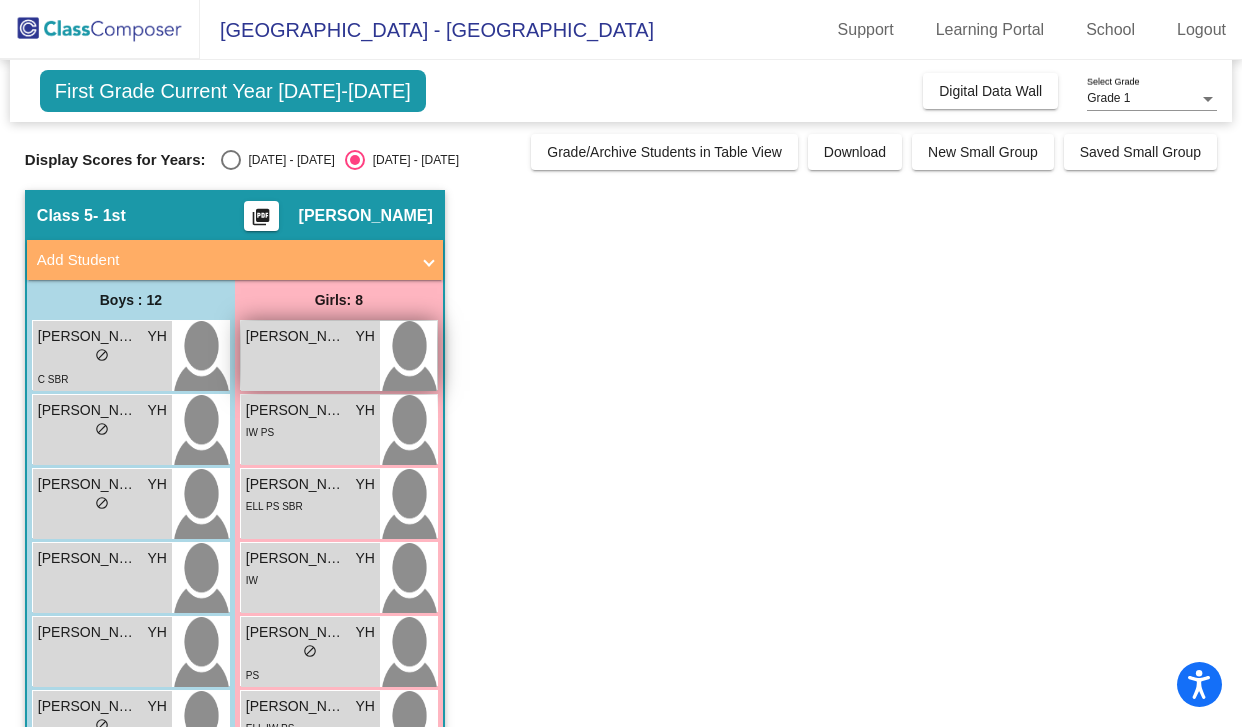 click on "[PERSON_NAME] YH lock do_not_disturb_alt" at bounding box center (310, 356) 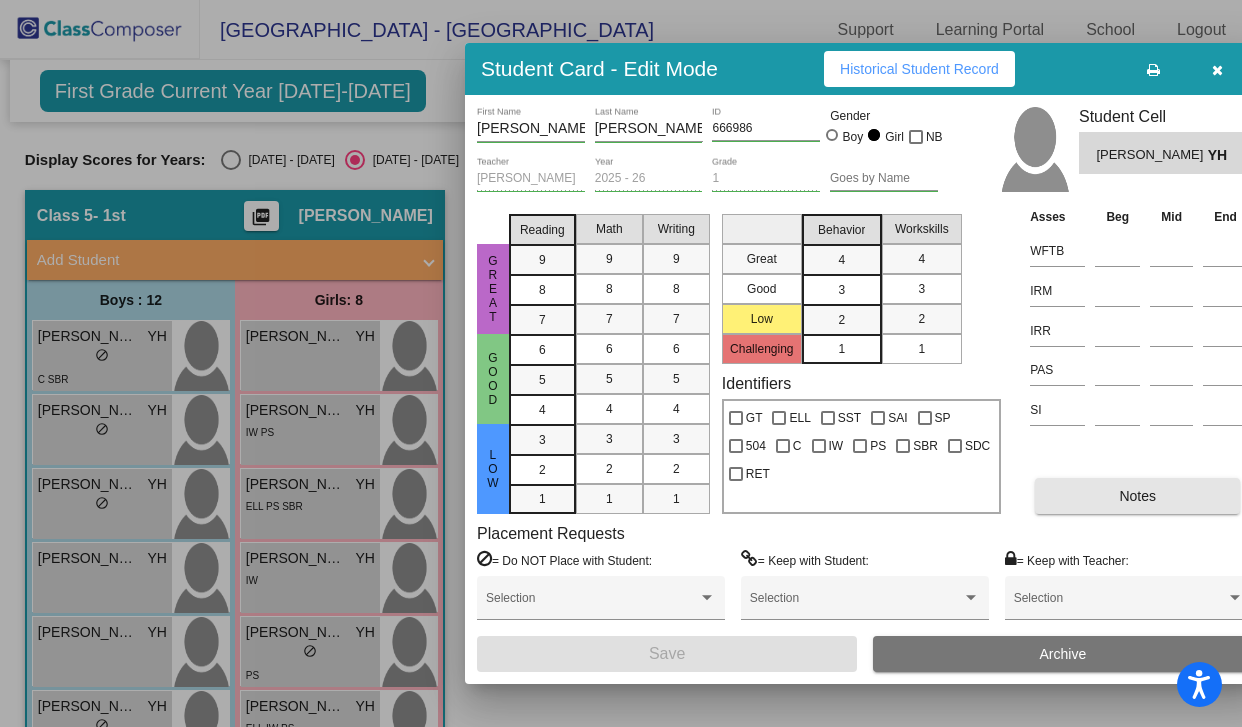 click on "Notes" at bounding box center [1137, 496] 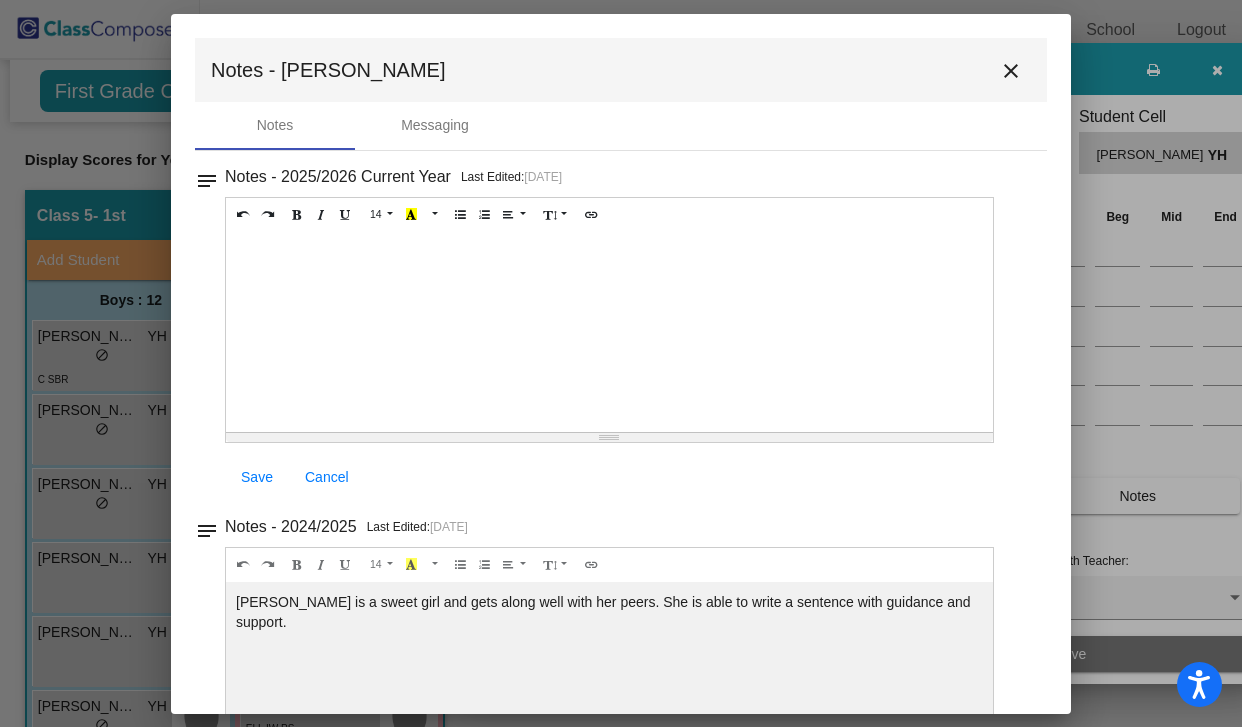 click on "close" at bounding box center (1011, 71) 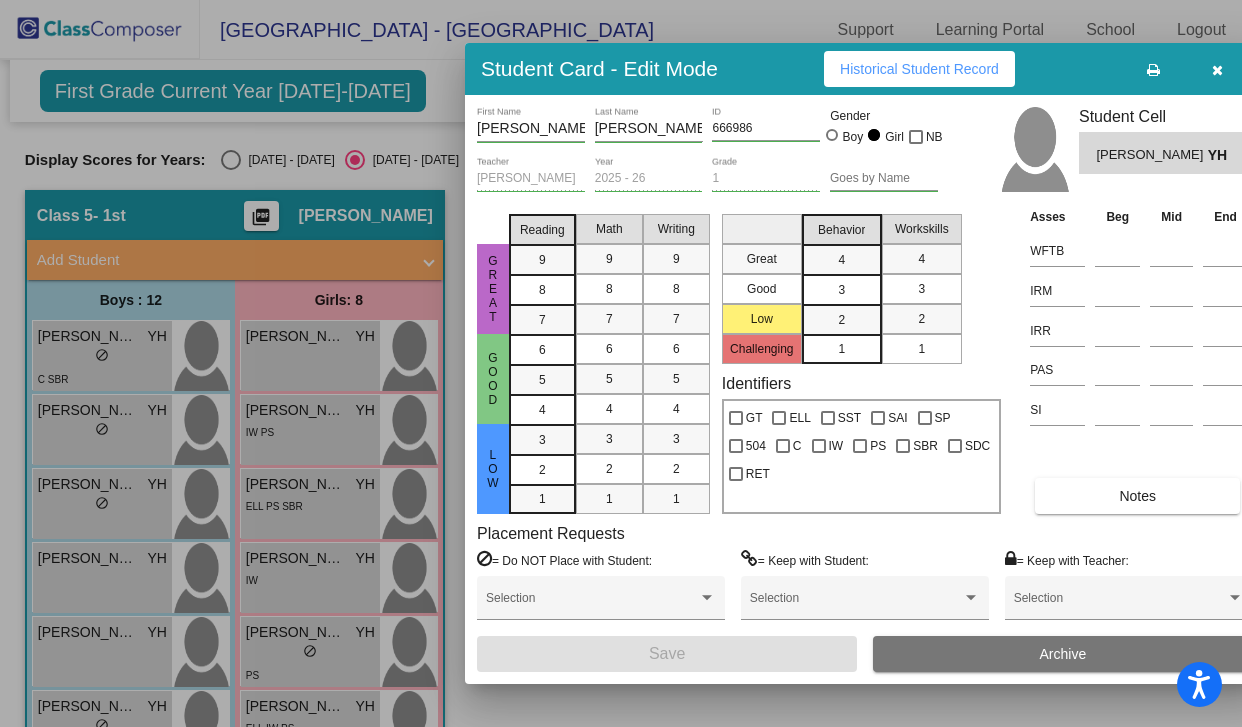 click at bounding box center (621, 363) 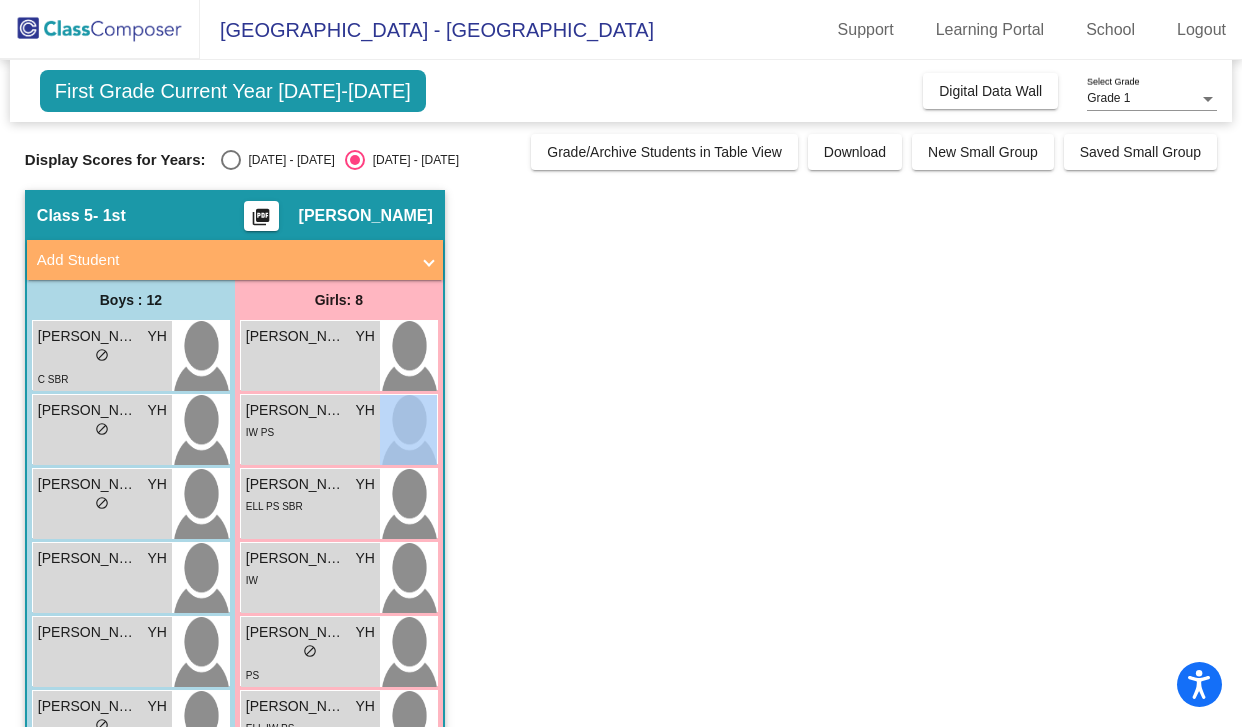click on "[PERSON_NAME] YH lock do_not_disturb_alt IW PS" at bounding box center [310, 430] 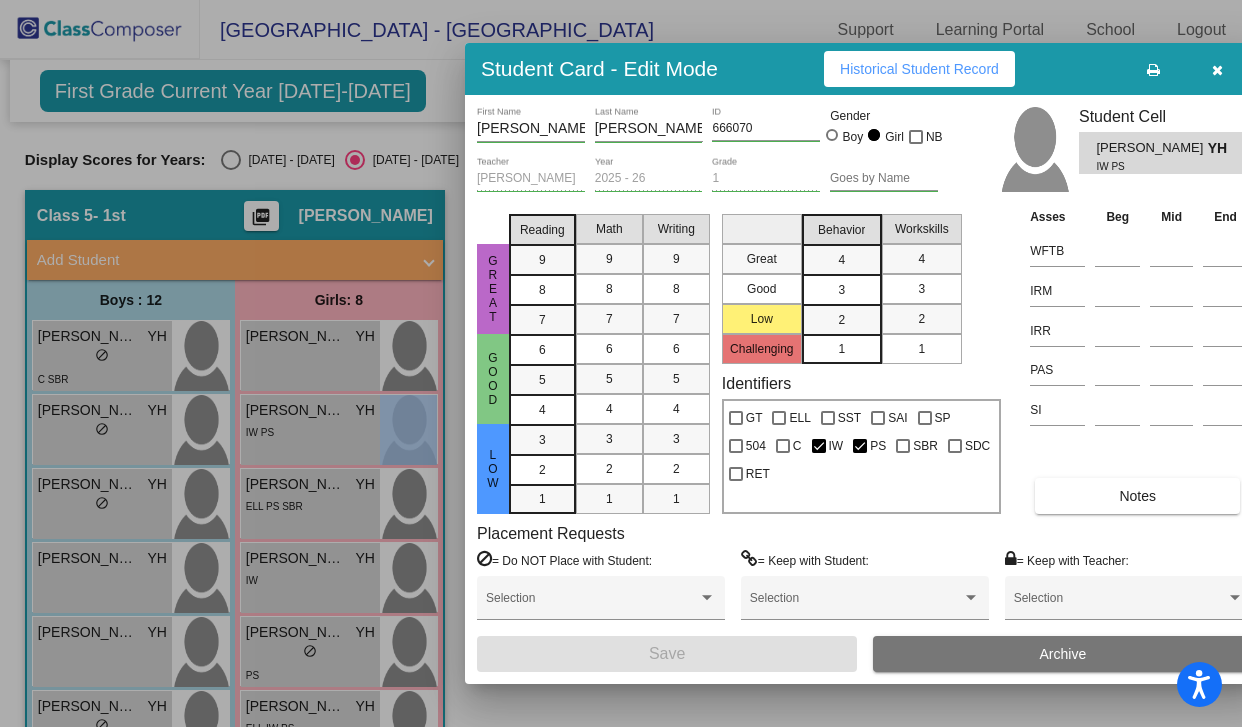 click on "Notes" at bounding box center (1137, 496) 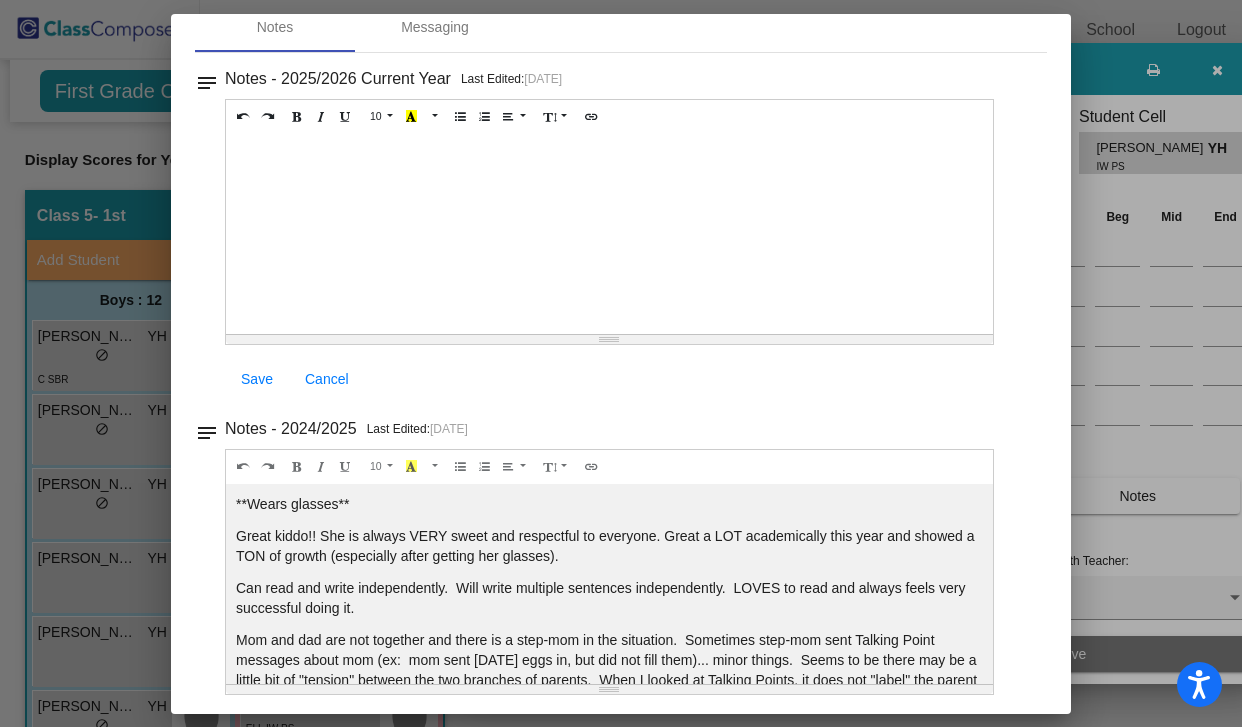 scroll, scrollTop: 104, scrollLeft: 0, axis: vertical 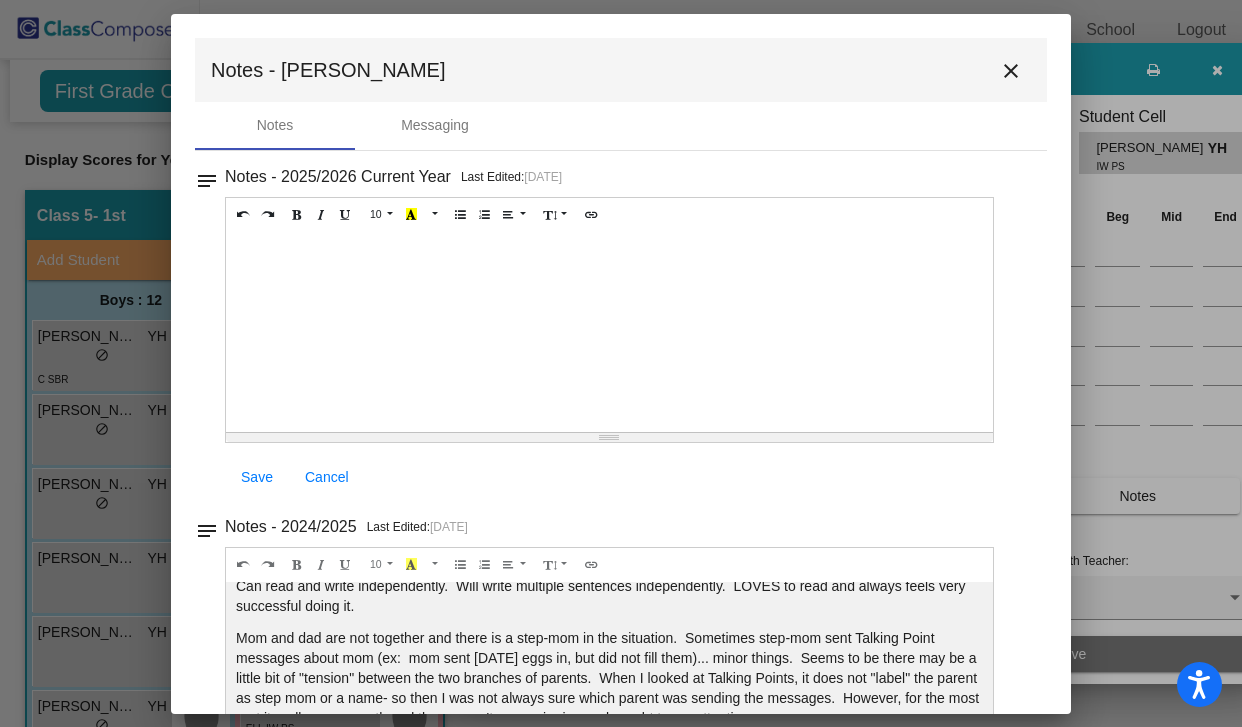click on "close" at bounding box center [1011, 71] 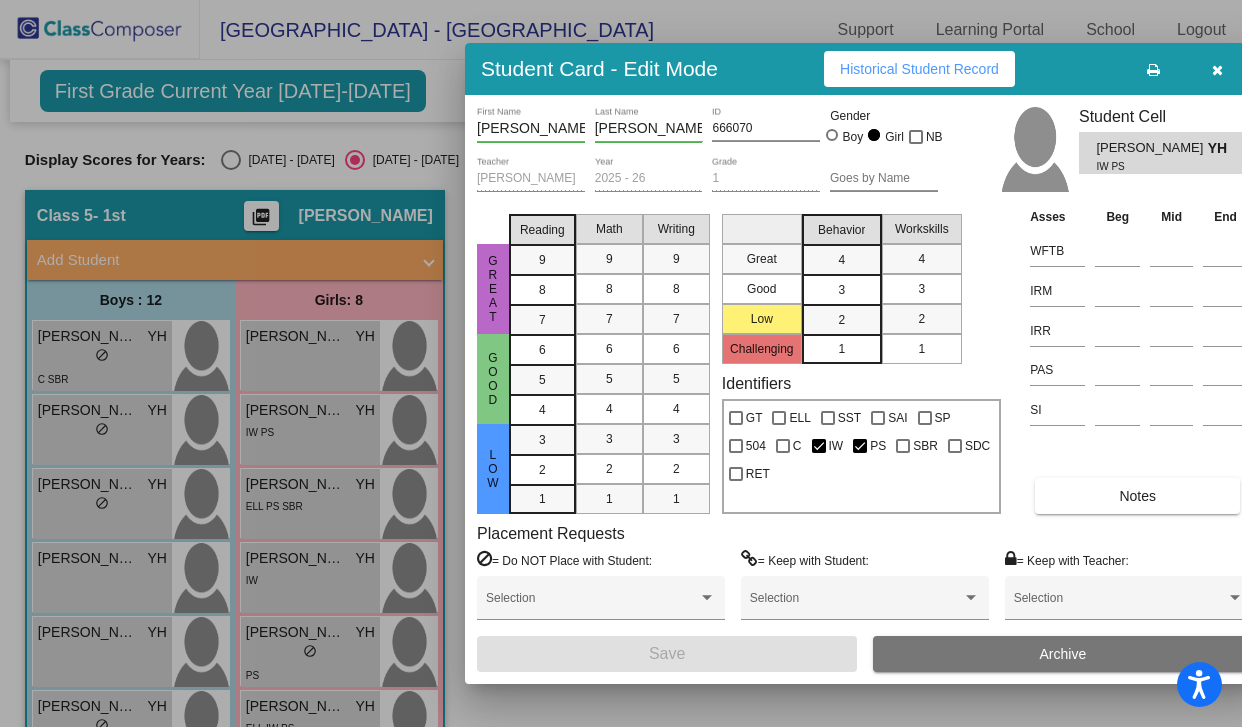 click at bounding box center (621, 363) 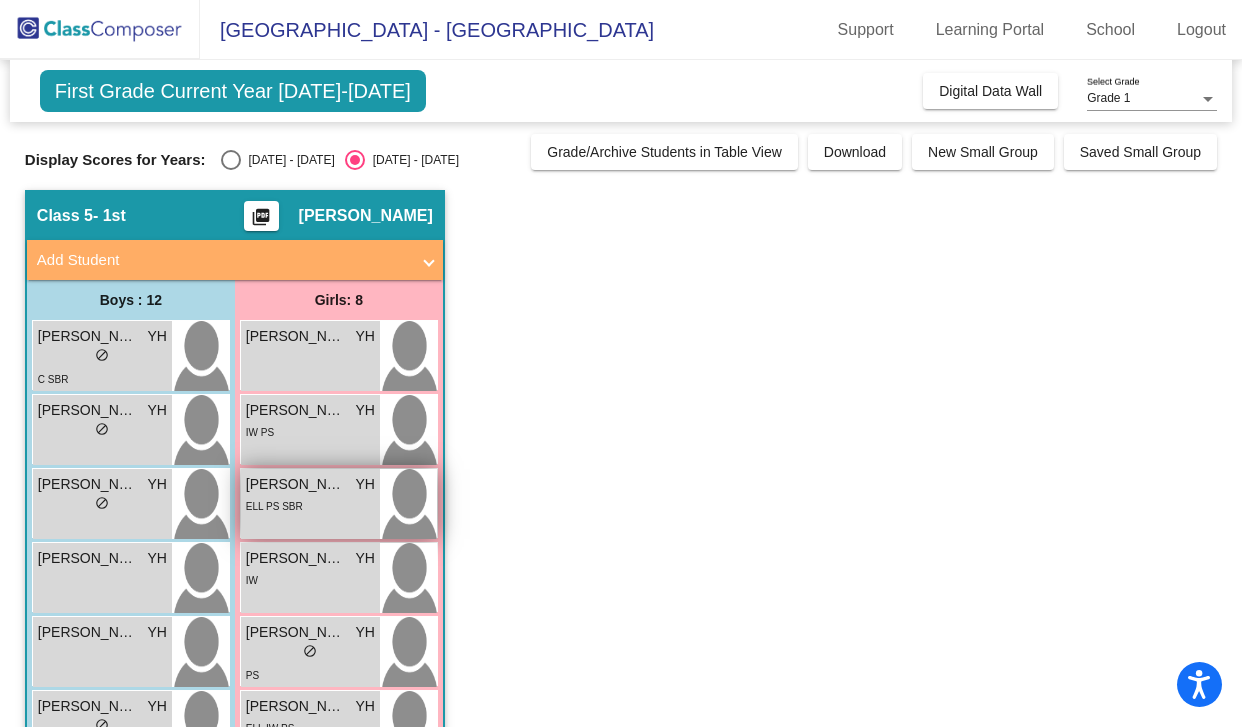 click on "ELL PS SBR" at bounding box center (310, 505) 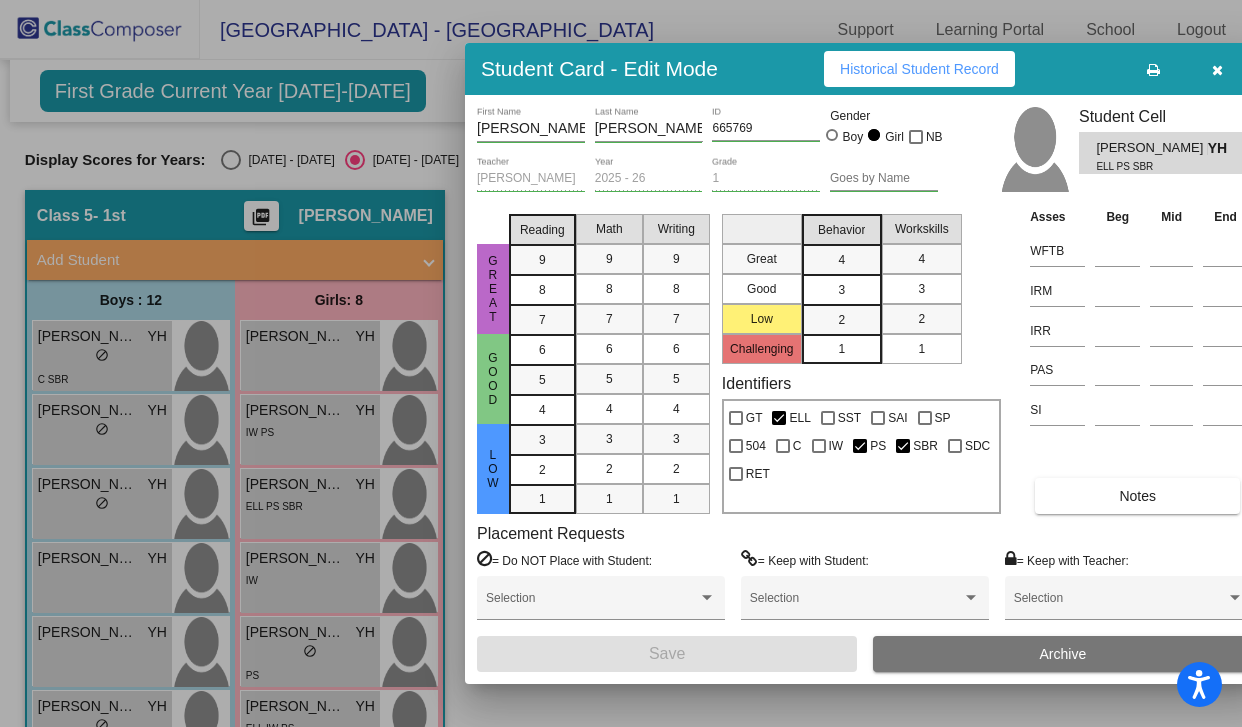 click on "Notes" at bounding box center (1137, 496) 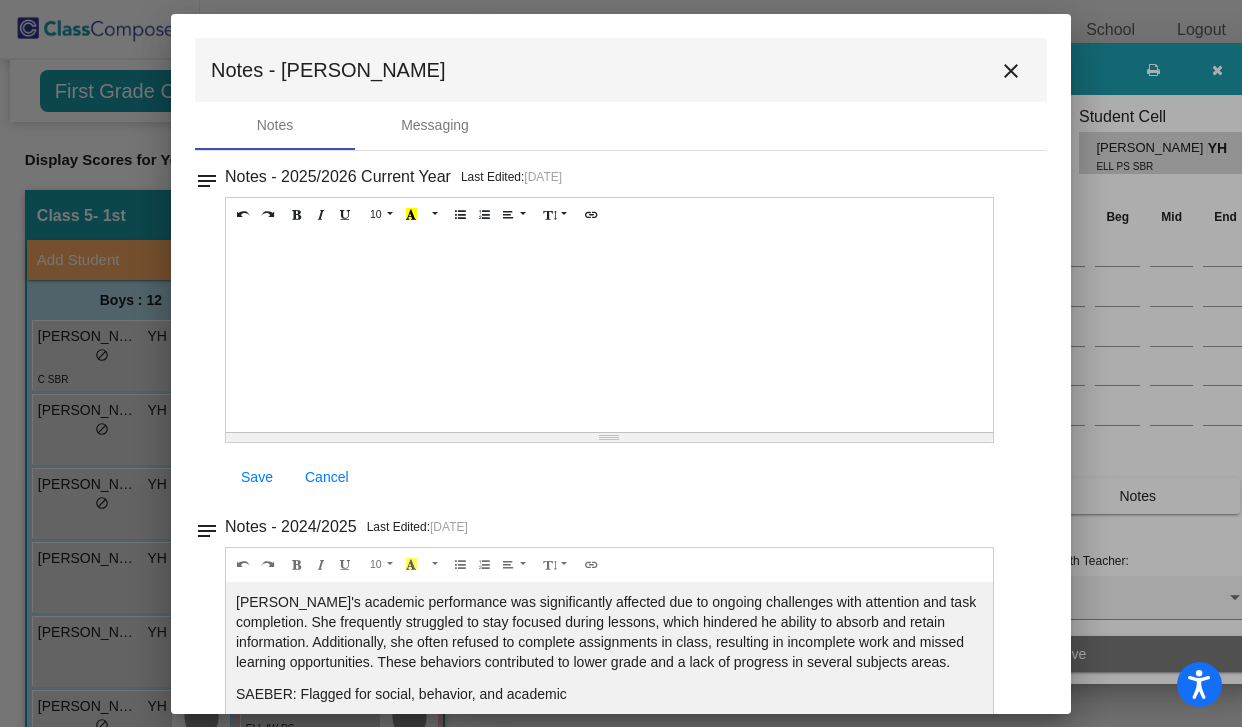 scroll, scrollTop: 104, scrollLeft: 0, axis: vertical 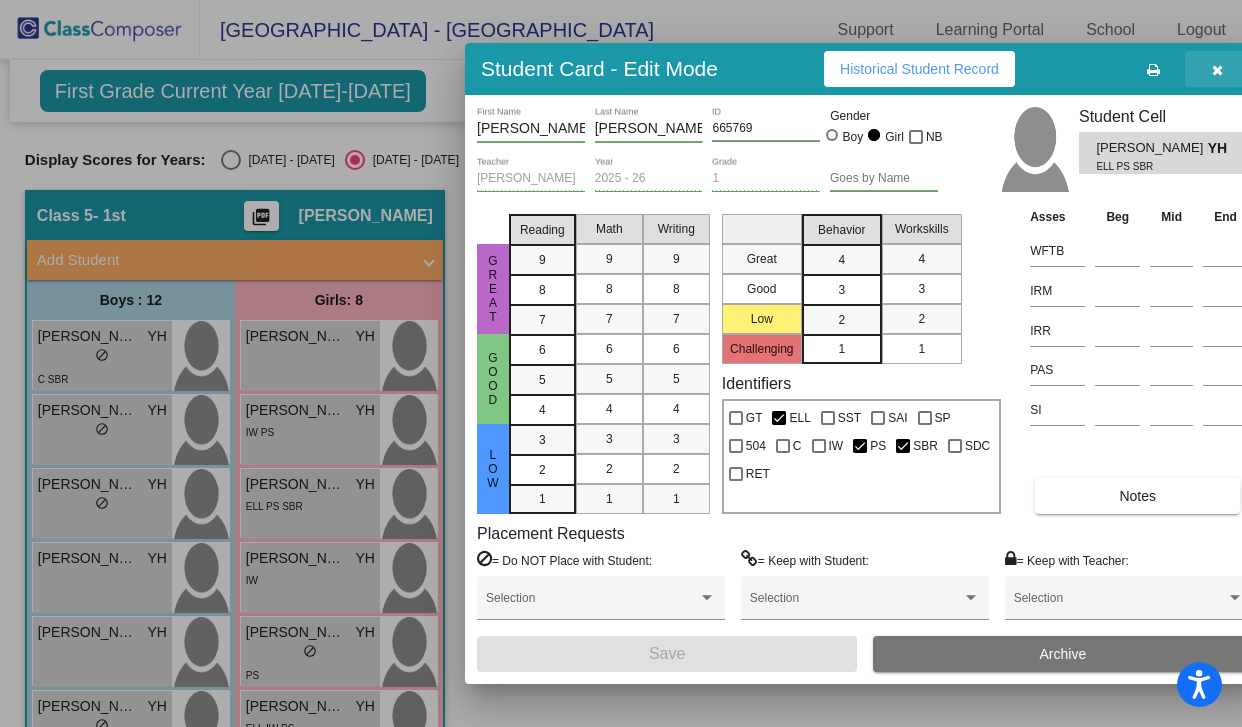 click at bounding box center [1217, 70] 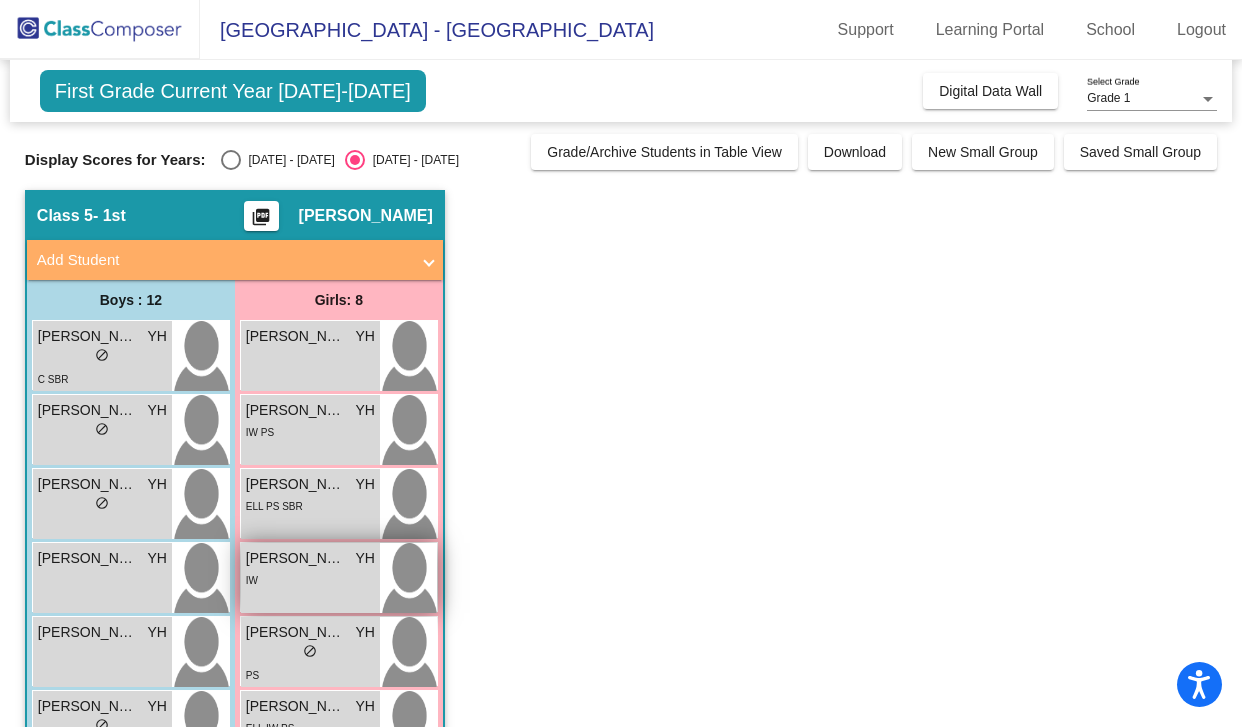 click on "IW" at bounding box center [310, 579] 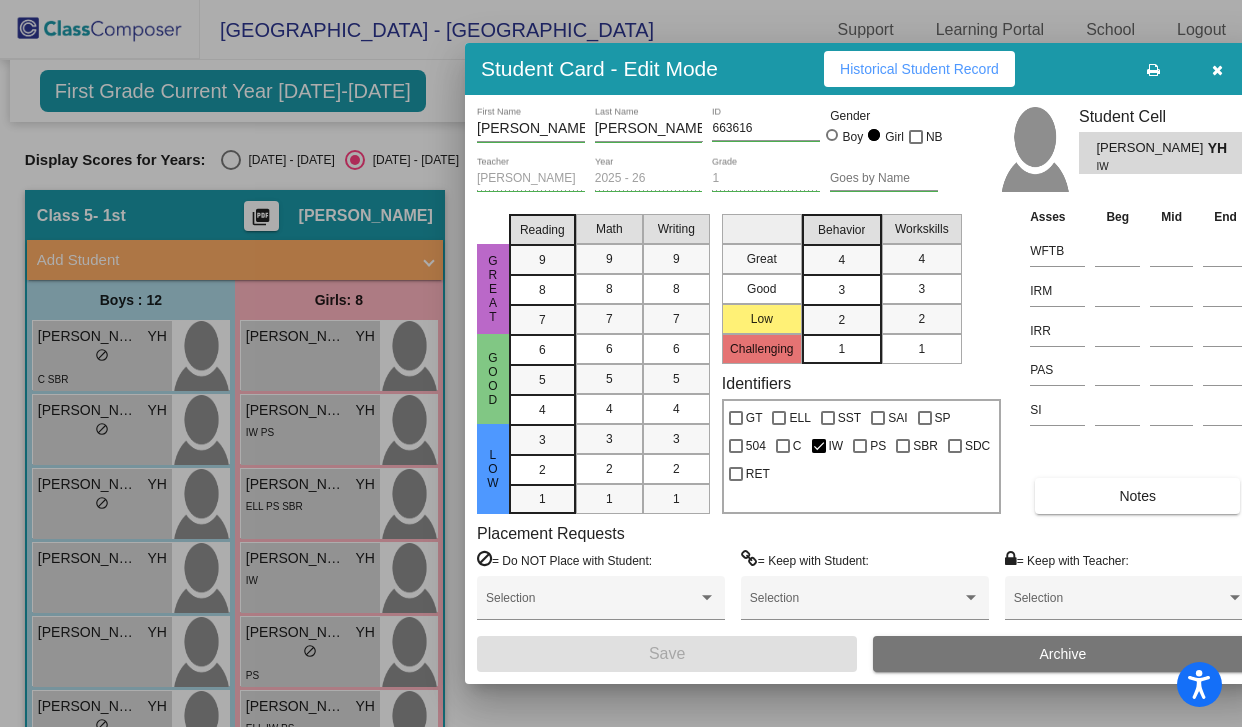 click on "Notes" at bounding box center (1137, 496) 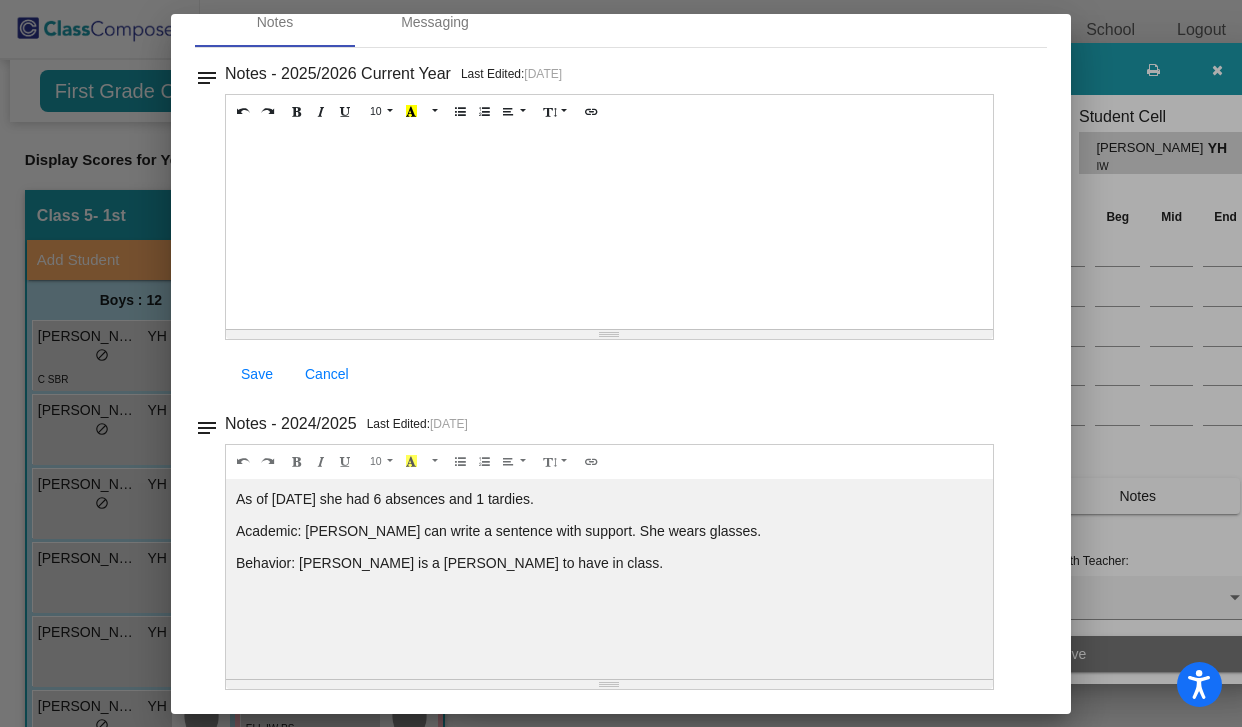 scroll, scrollTop: 0, scrollLeft: 0, axis: both 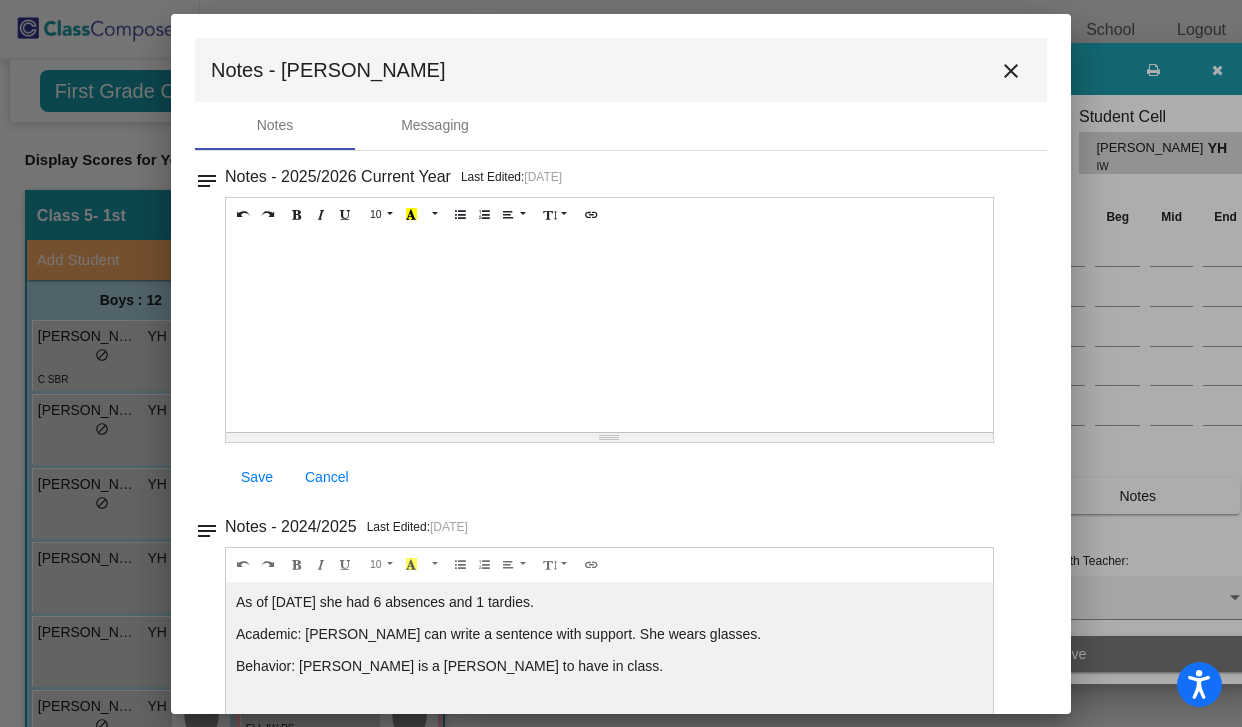 click on "close" at bounding box center [1011, 71] 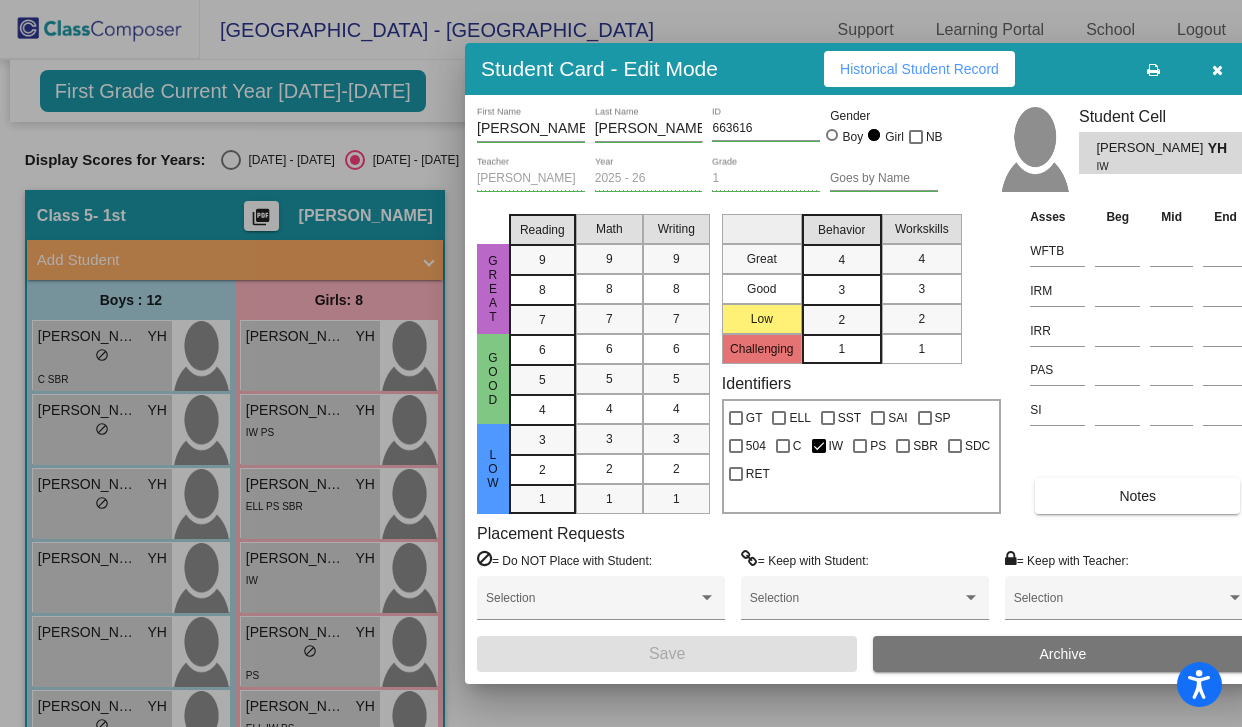 click at bounding box center [621, 363] 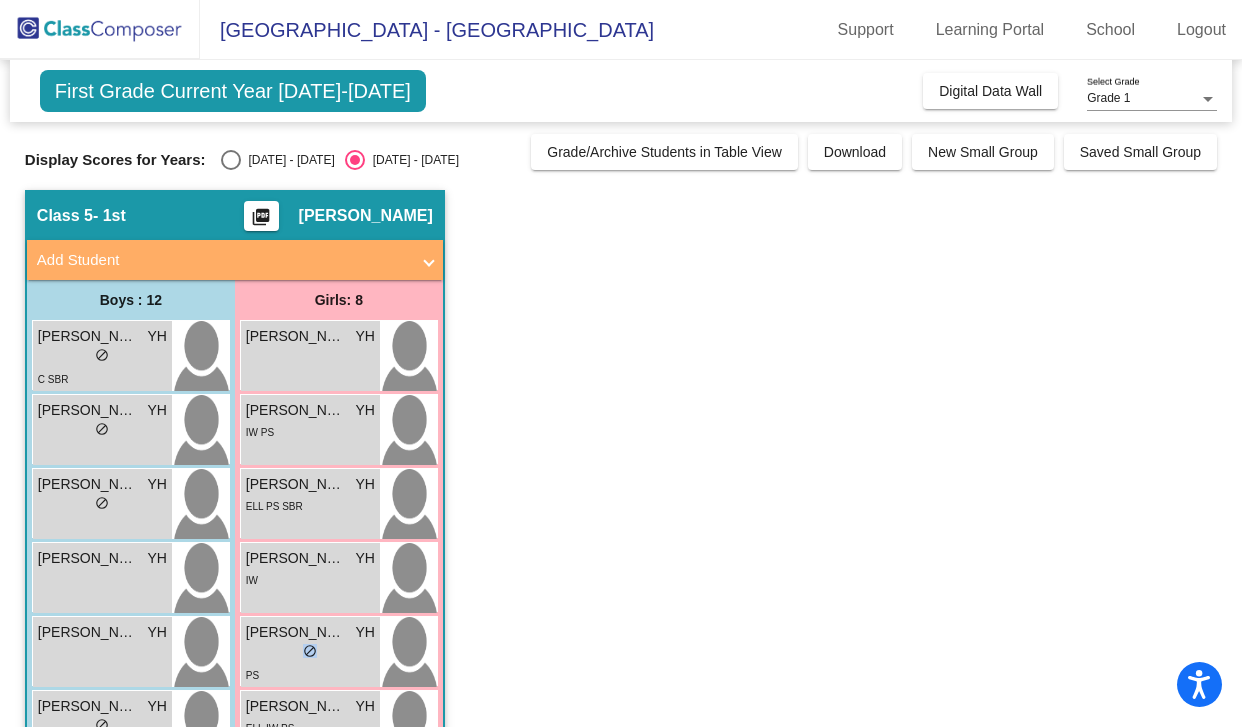 click on "lock do_not_disturb_alt" at bounding box center (310, 653) 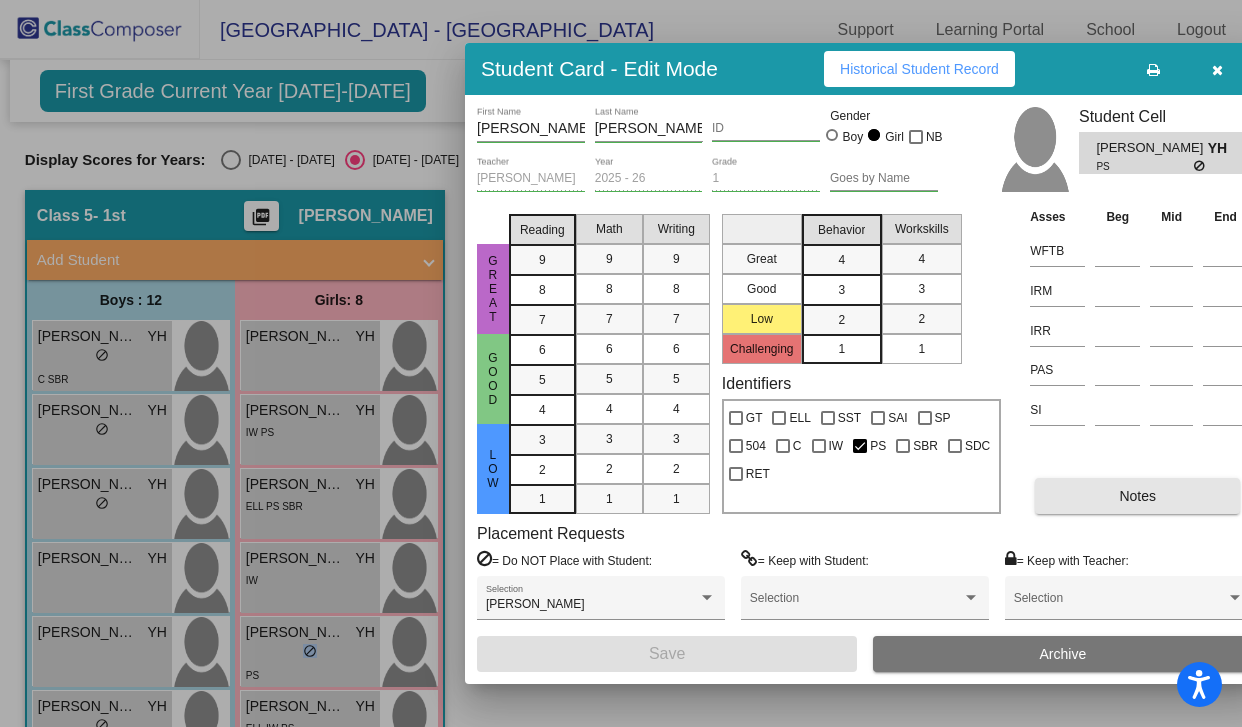 click on "Notes" at bounding box center (1137, 496) 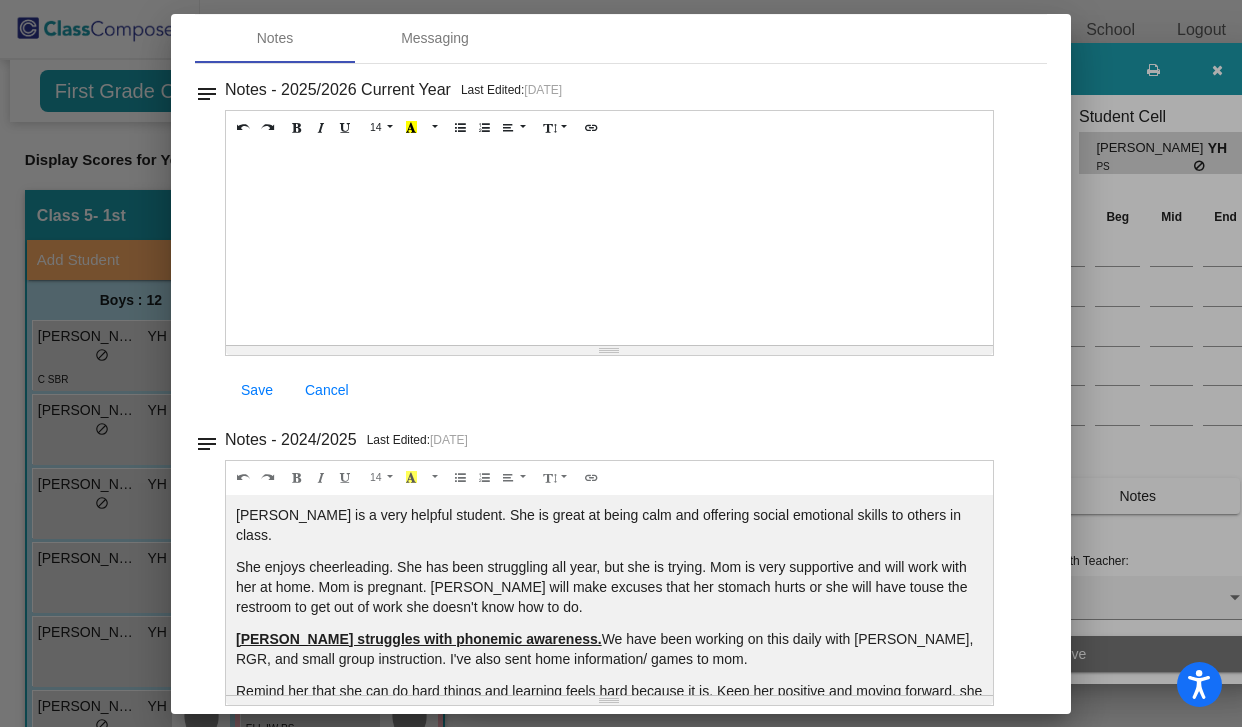 scroll, scrollTop: 104, scrollLeft: 0, axis: vertical 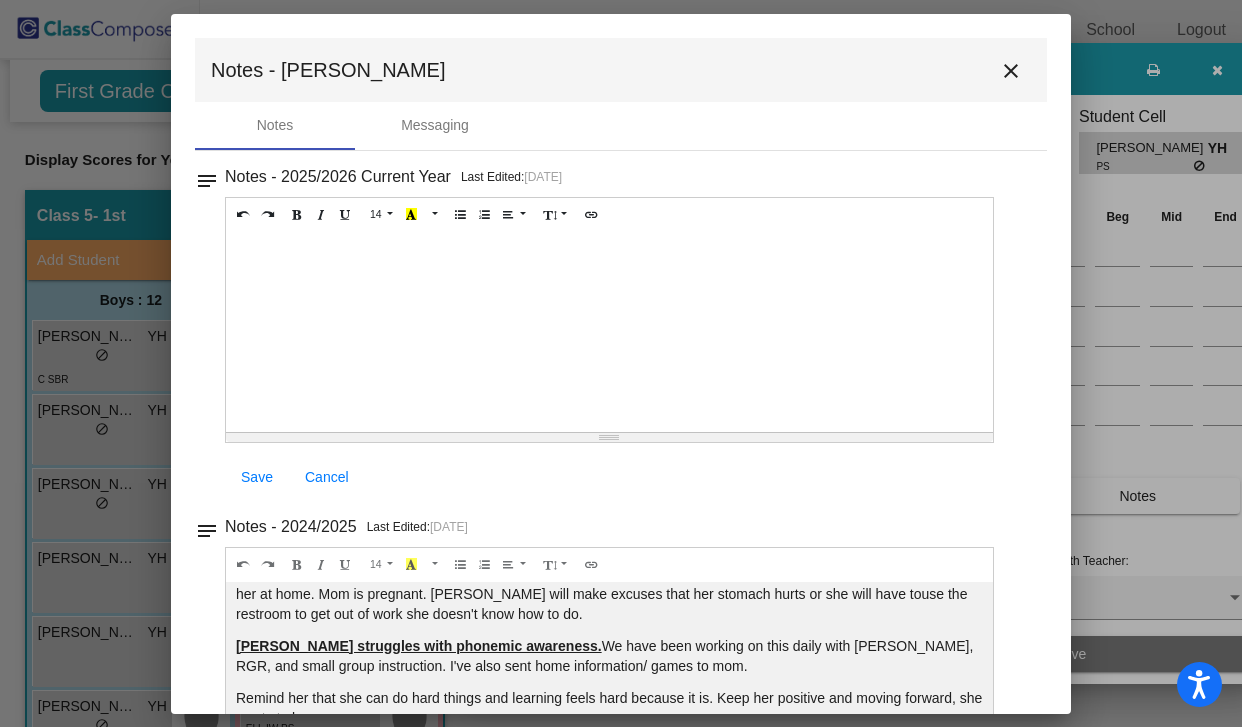 click on "close" at bounding box center [1011, 71] 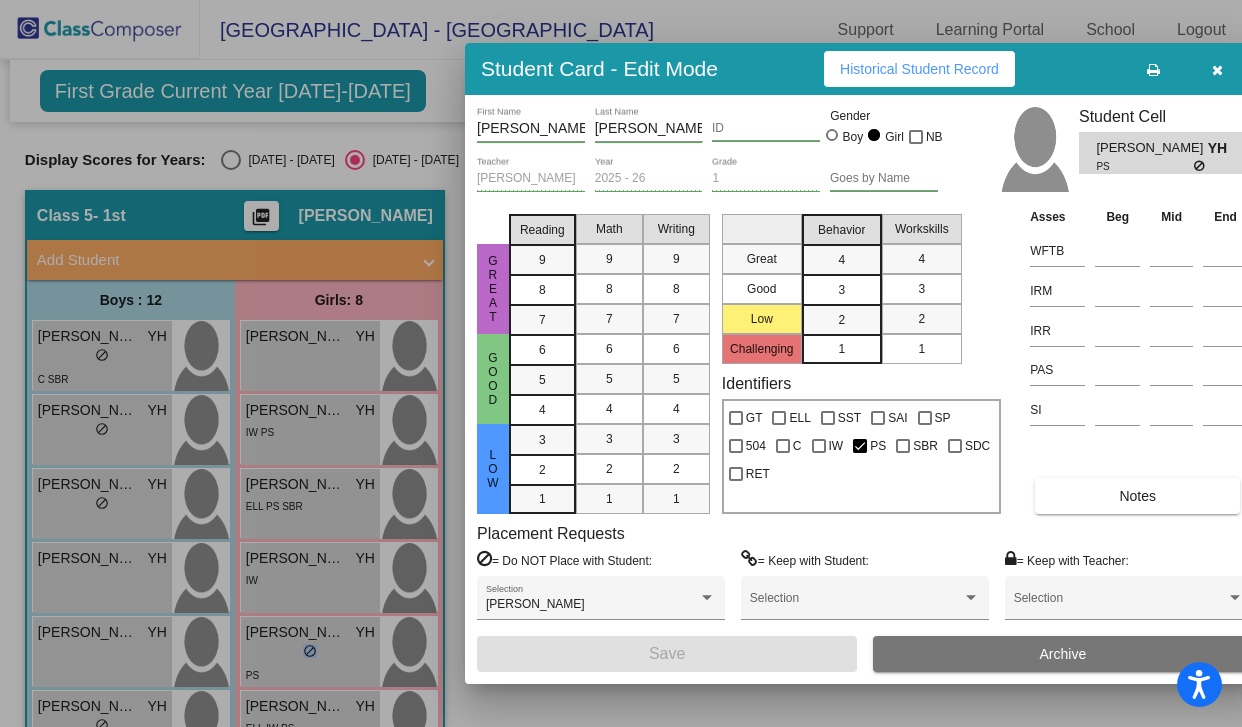 click at bounding box center [1217, 70] 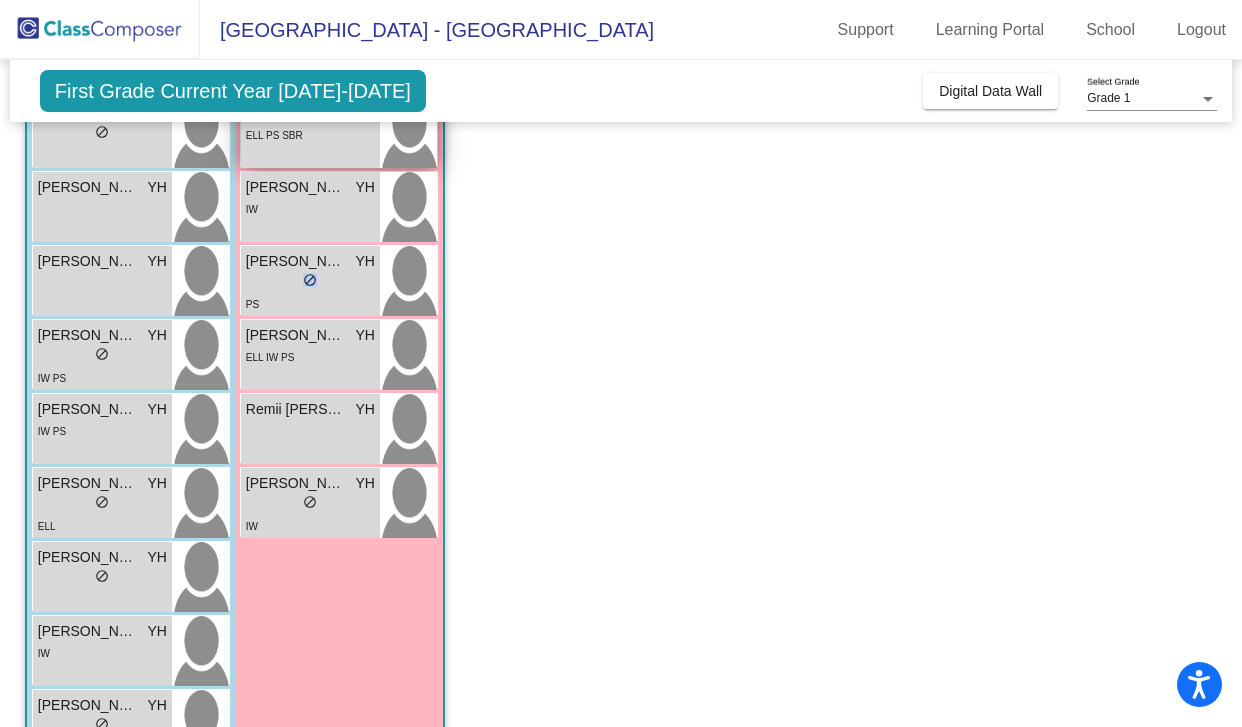 scroll, scrollTop: 372, scrollLeft: 0, axis: vertical 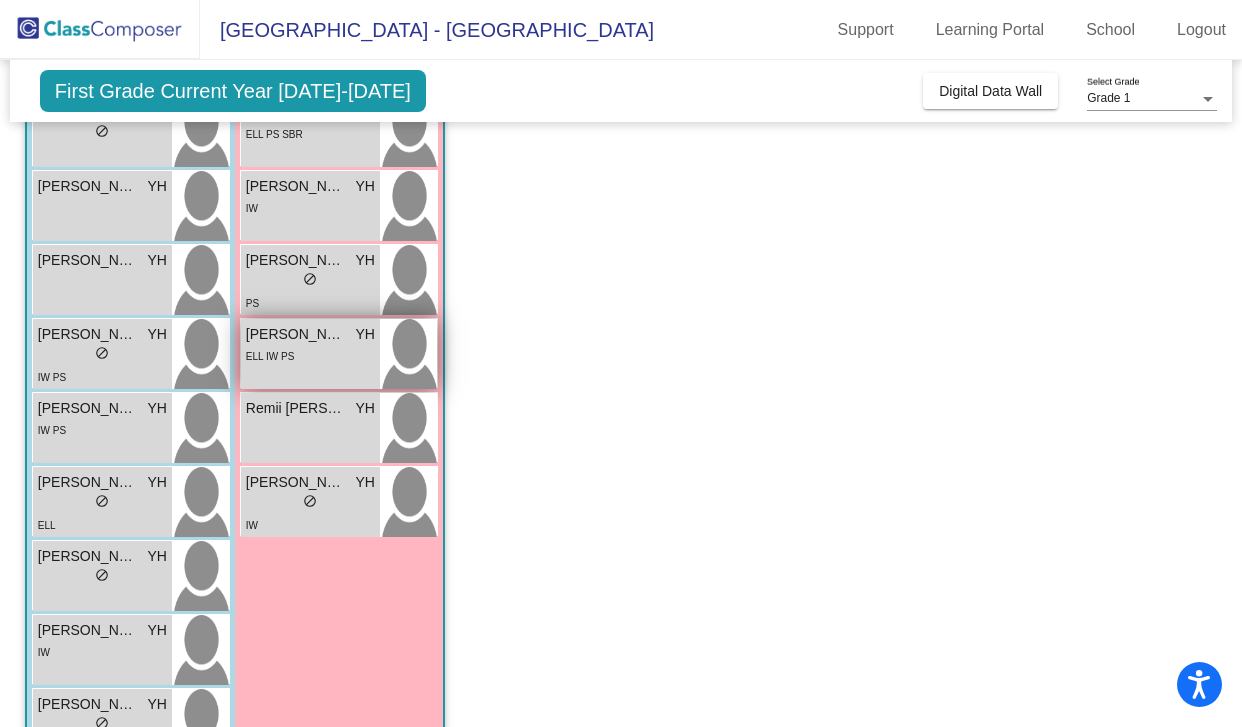 click on "[PERSON_NAME] ([PERSON_NAME]) [PERSON_NAME] YH lock do_not_disturb_alt ELL IW PS" at bounding box center (310, 354) 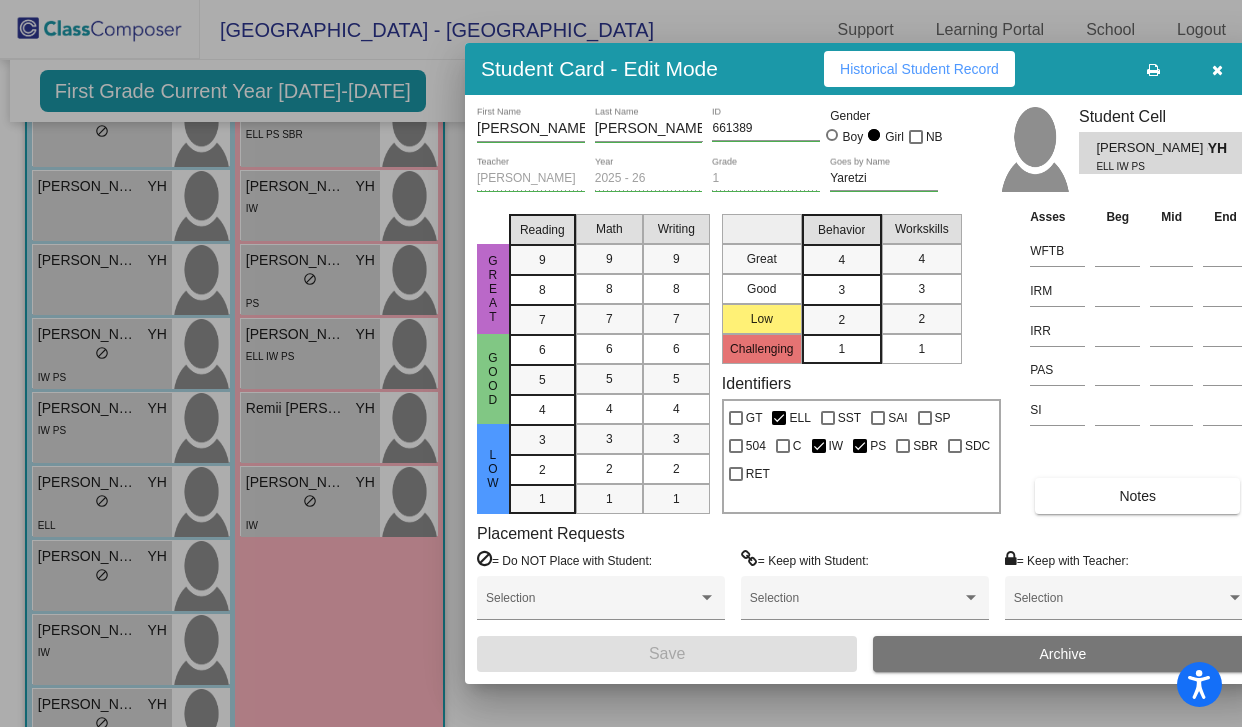 click on "Notes" at bounding box center (1137, 496) 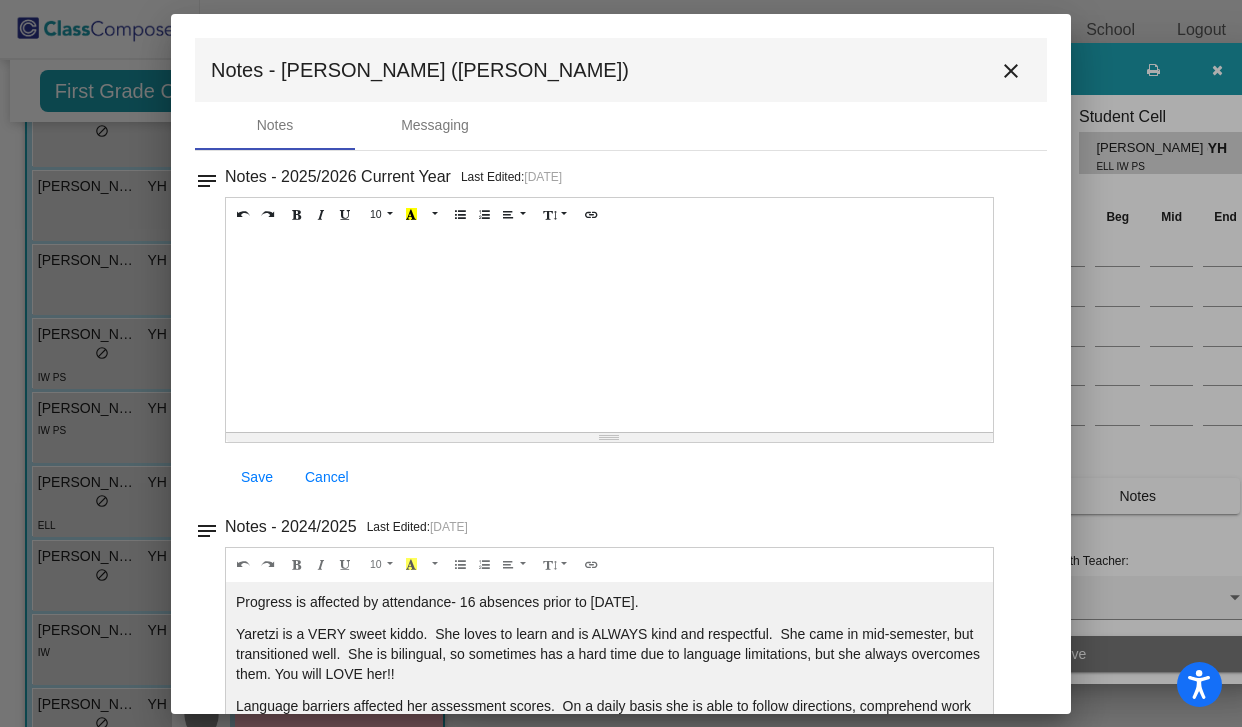 scroll, scrollTop: 104, scrollLeft: 0, axis: vertical 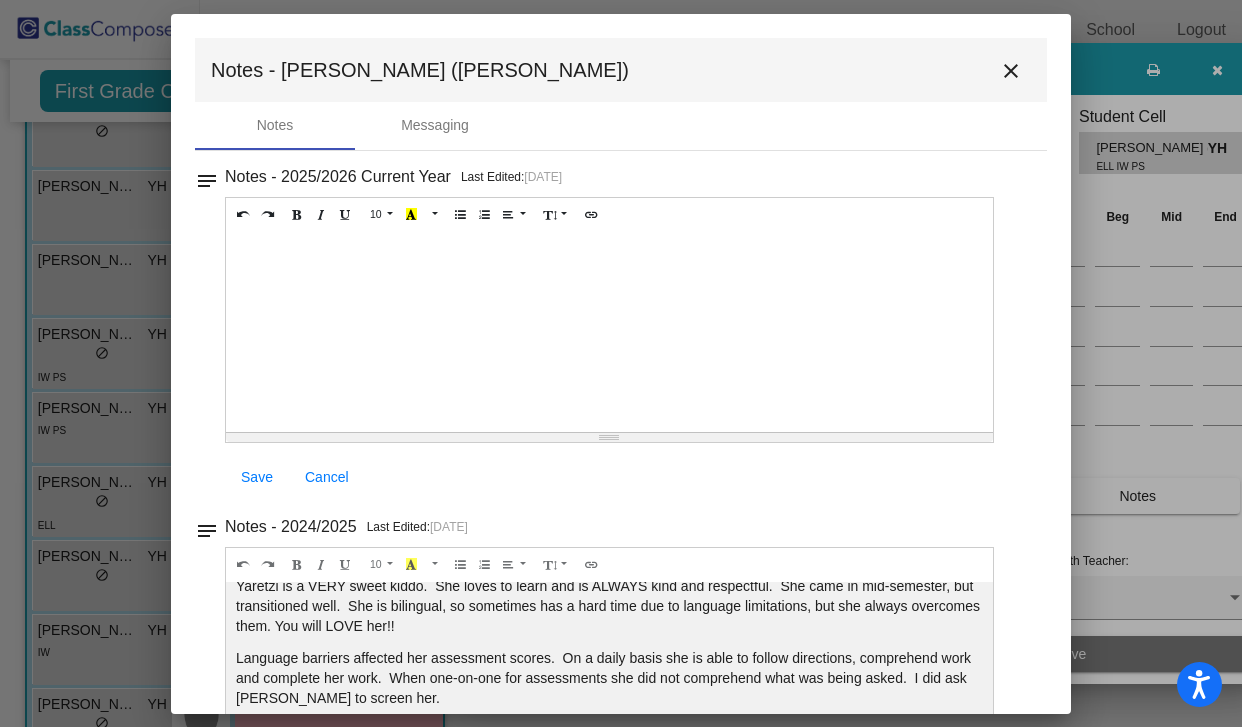 click on "close" at bounding box center (1011, 71) 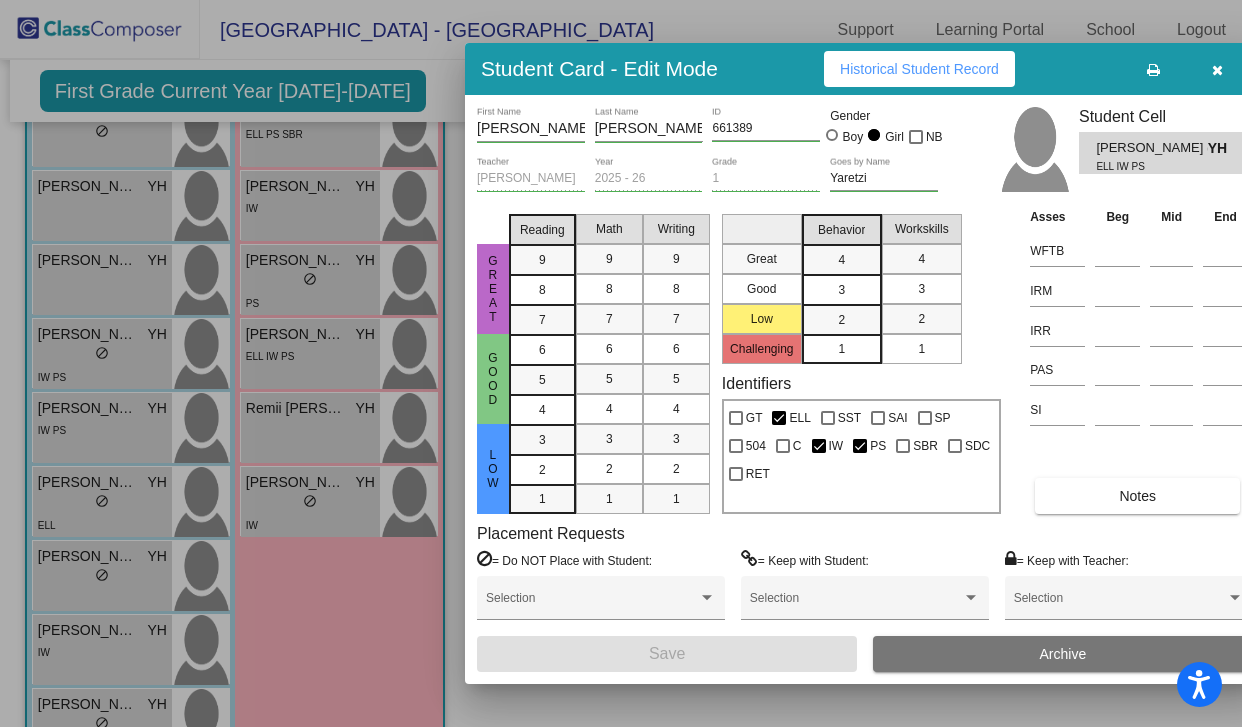 click at bounding box center (621, 363) 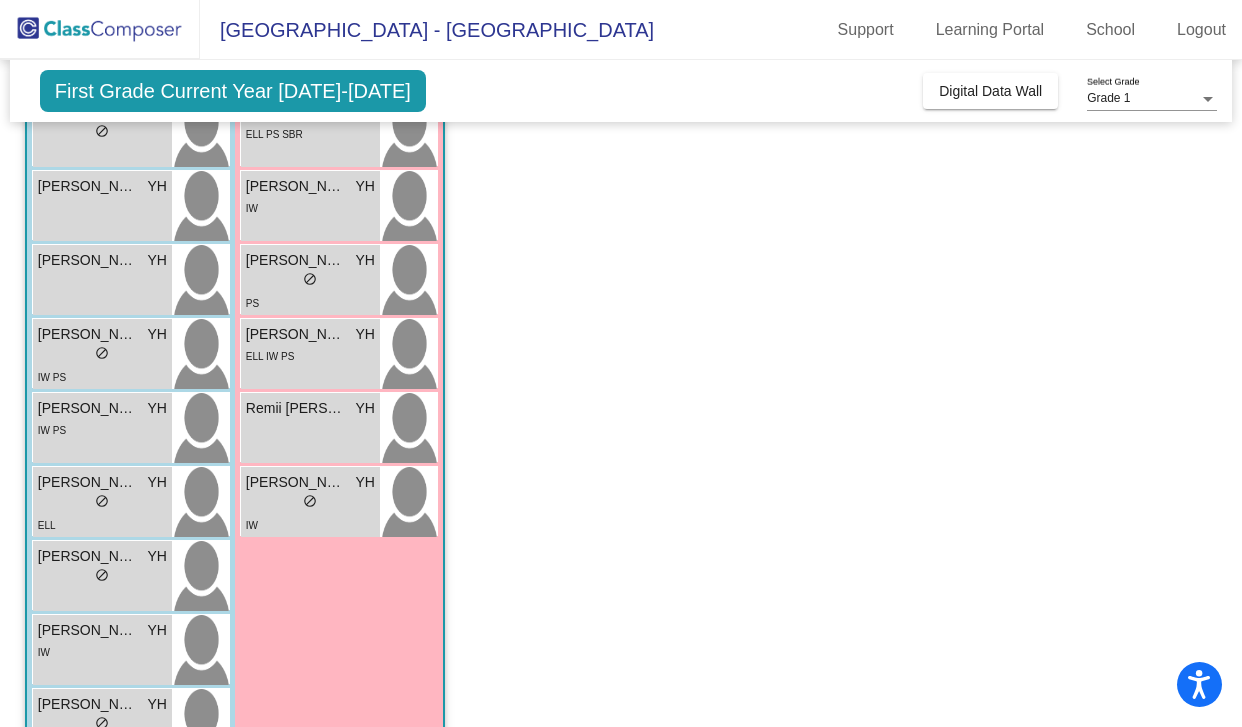 click on "Remii [PERSON_NAME] lock do_not_disturb_alt" at bounding box center (310, 428) 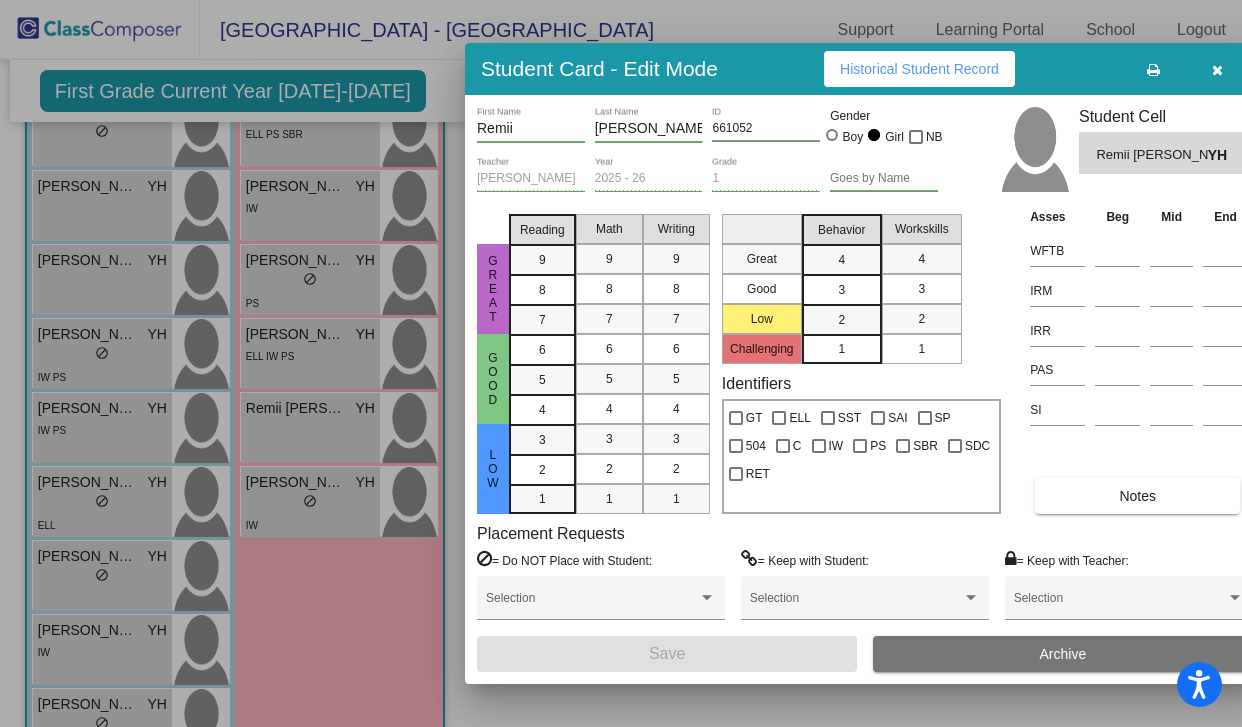 click on "Notes" at bounding box center (1137, 496) 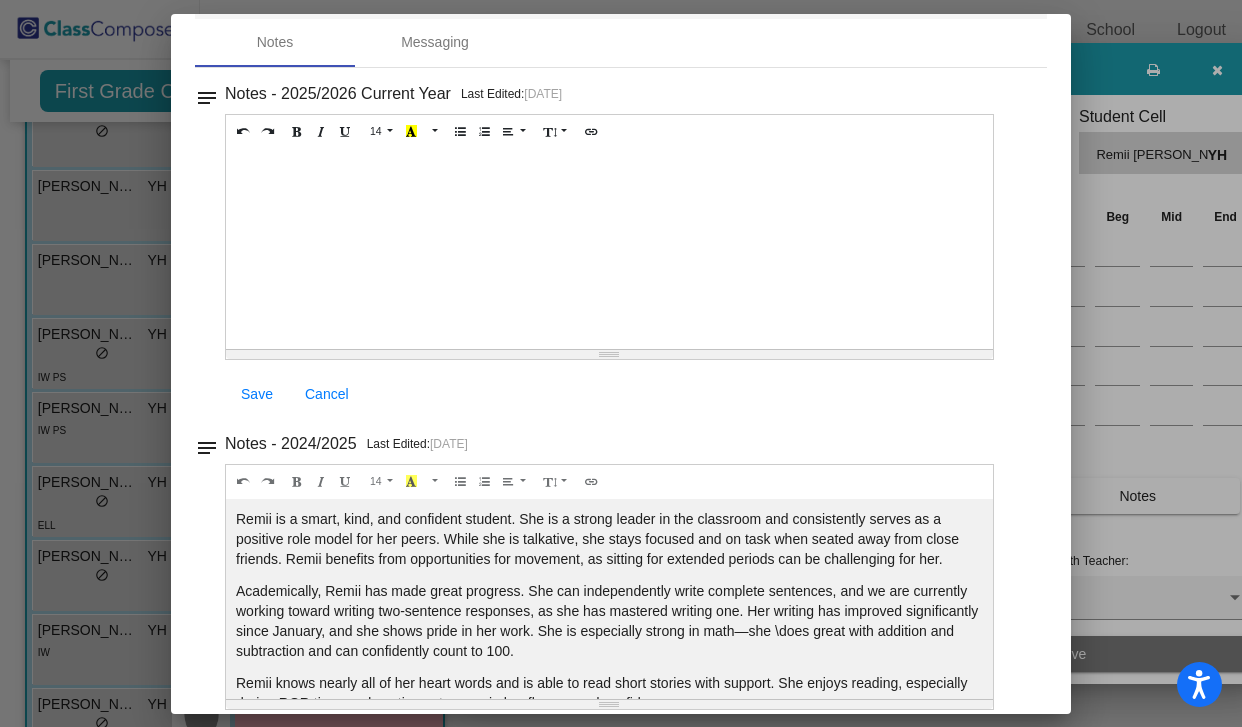 scroll, scrollTop: 104, scrollLeft: 0, axis: vertical 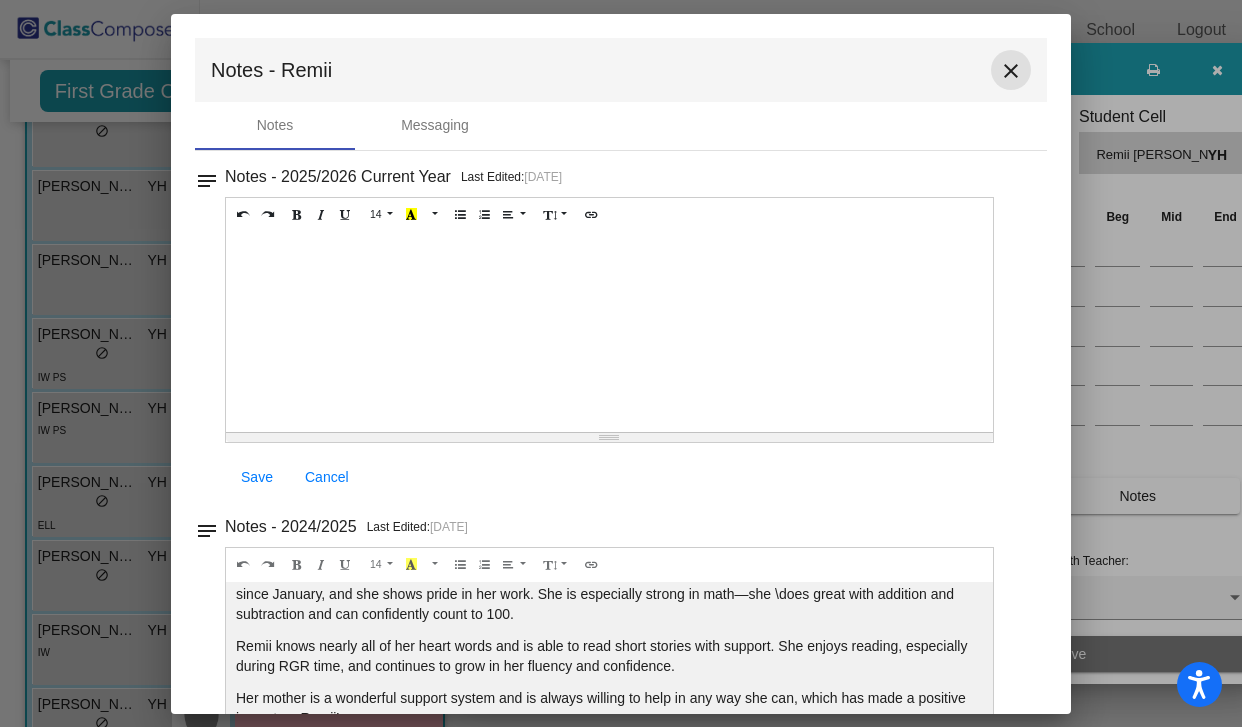 click on "close" at bounding box center [1011, 71] 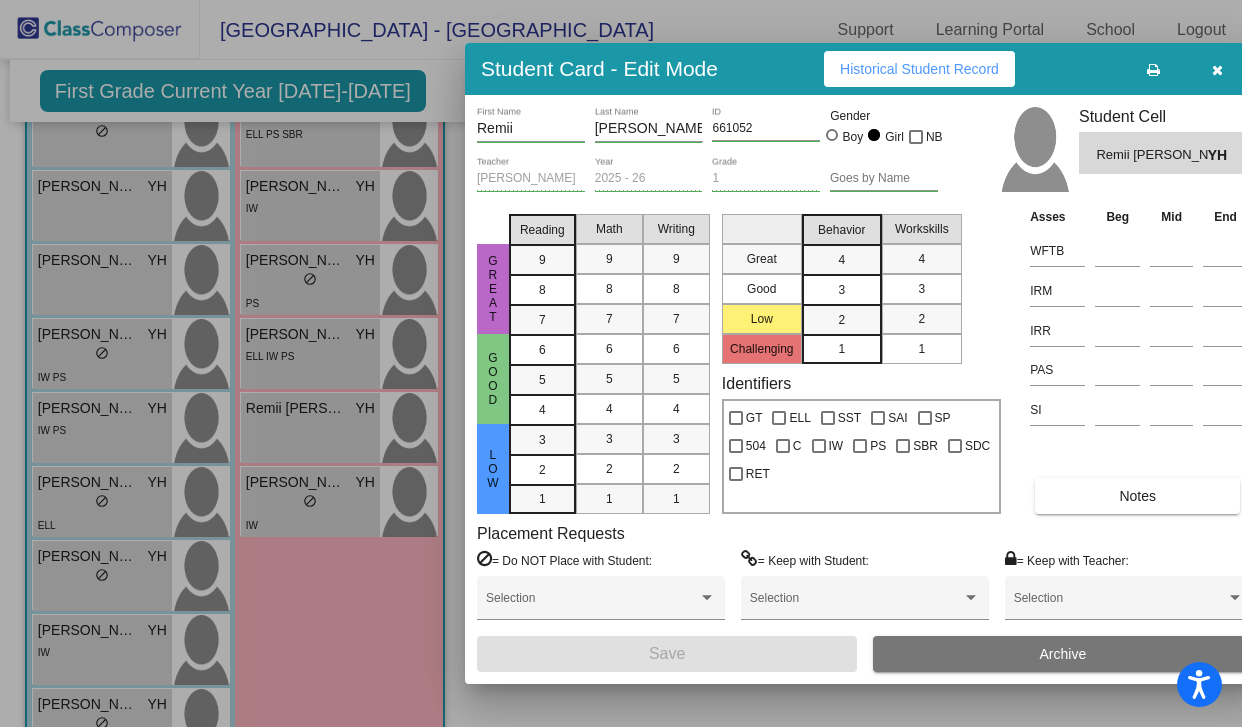 click at bounding box center [621, 363] 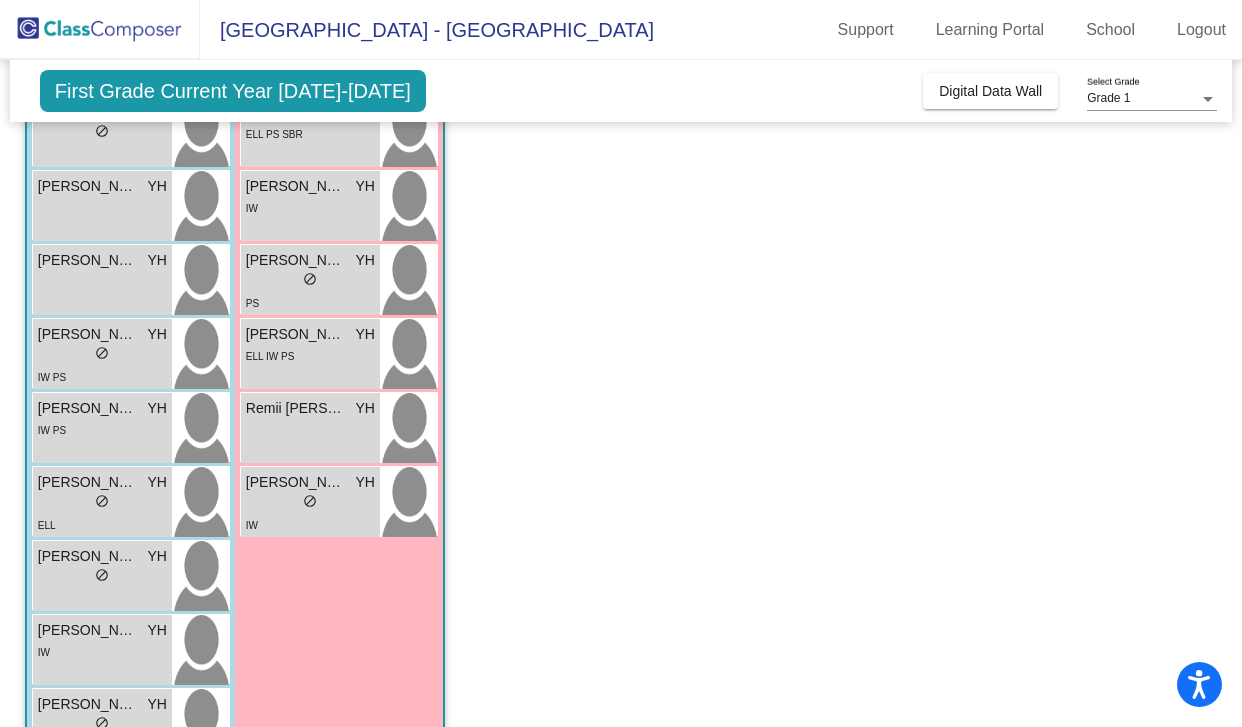 click on "lock do_not_disturb_alt" at bounding box center (310, 503) 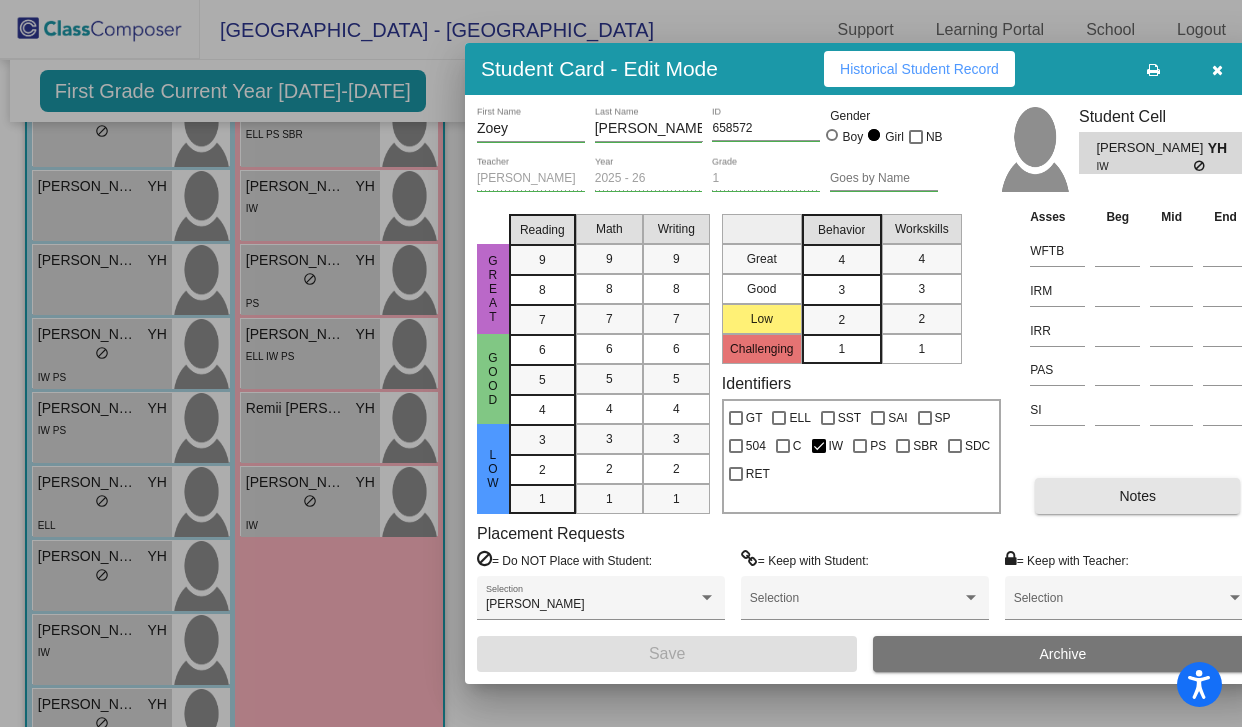 click on "Notes" at bounding box center [1137, 496] 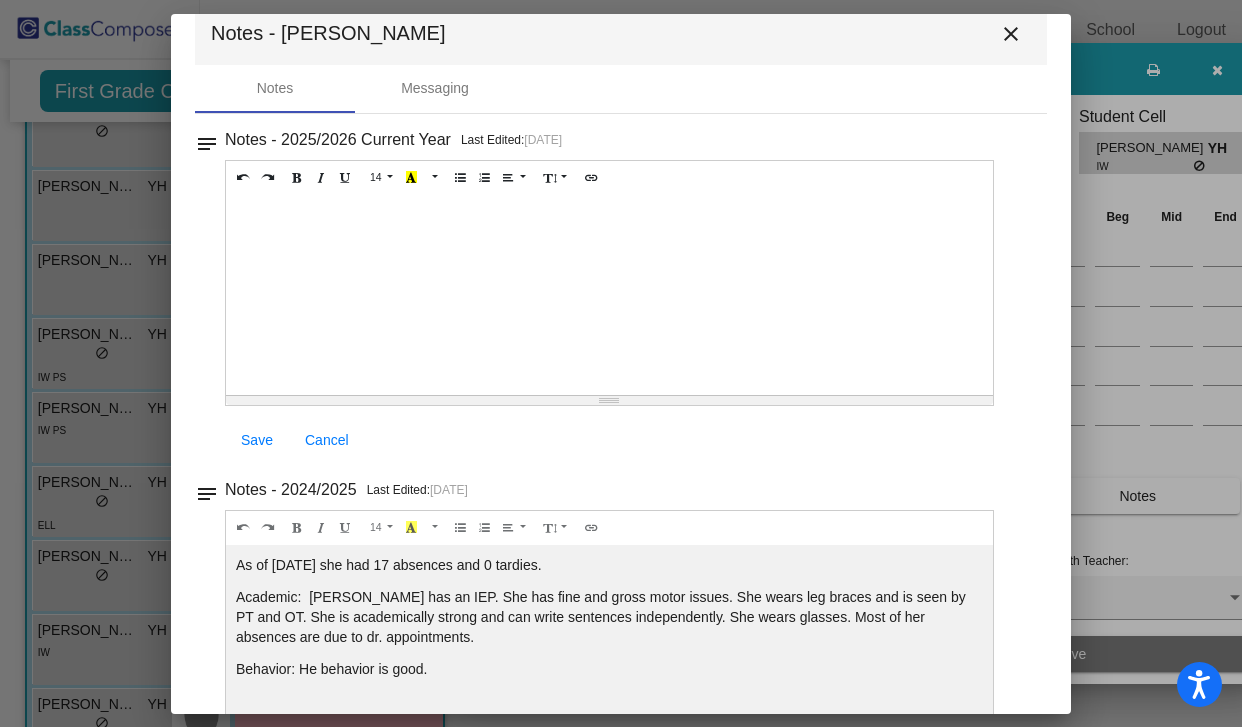 scroll, scrollTop: 0, scrollLeft: 0, axis: both 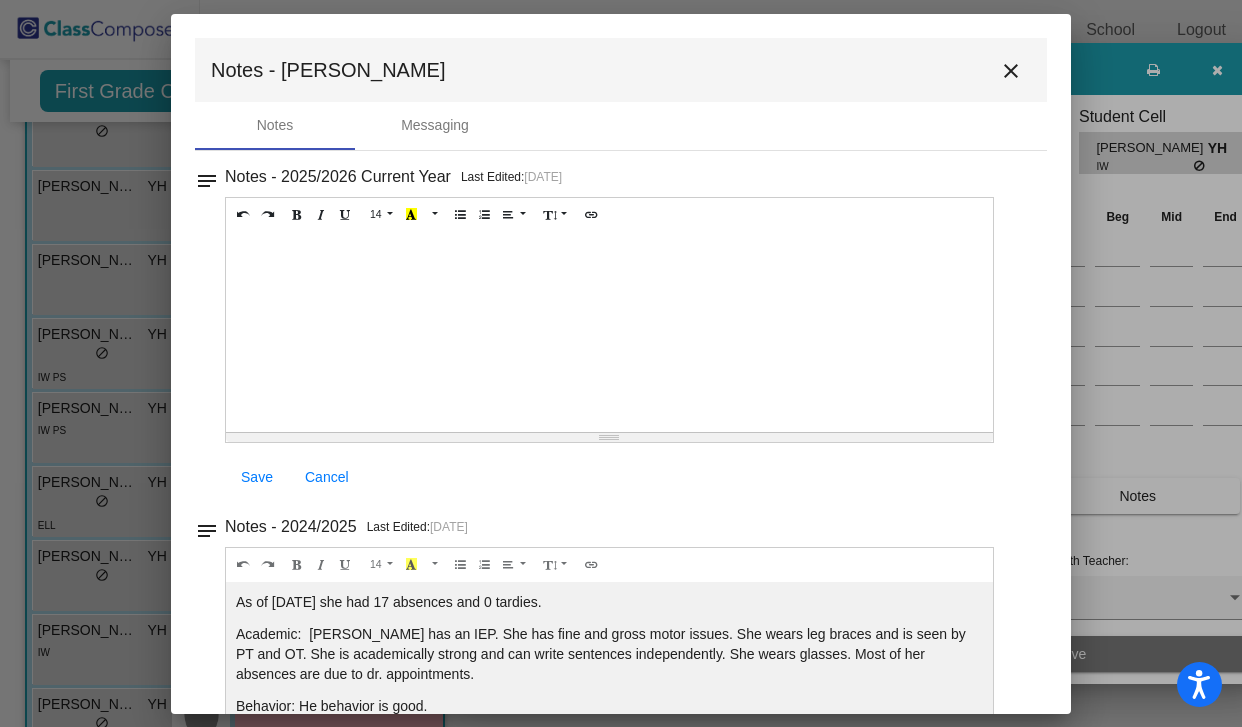 click on "close" at bounding box center [1011, 71] 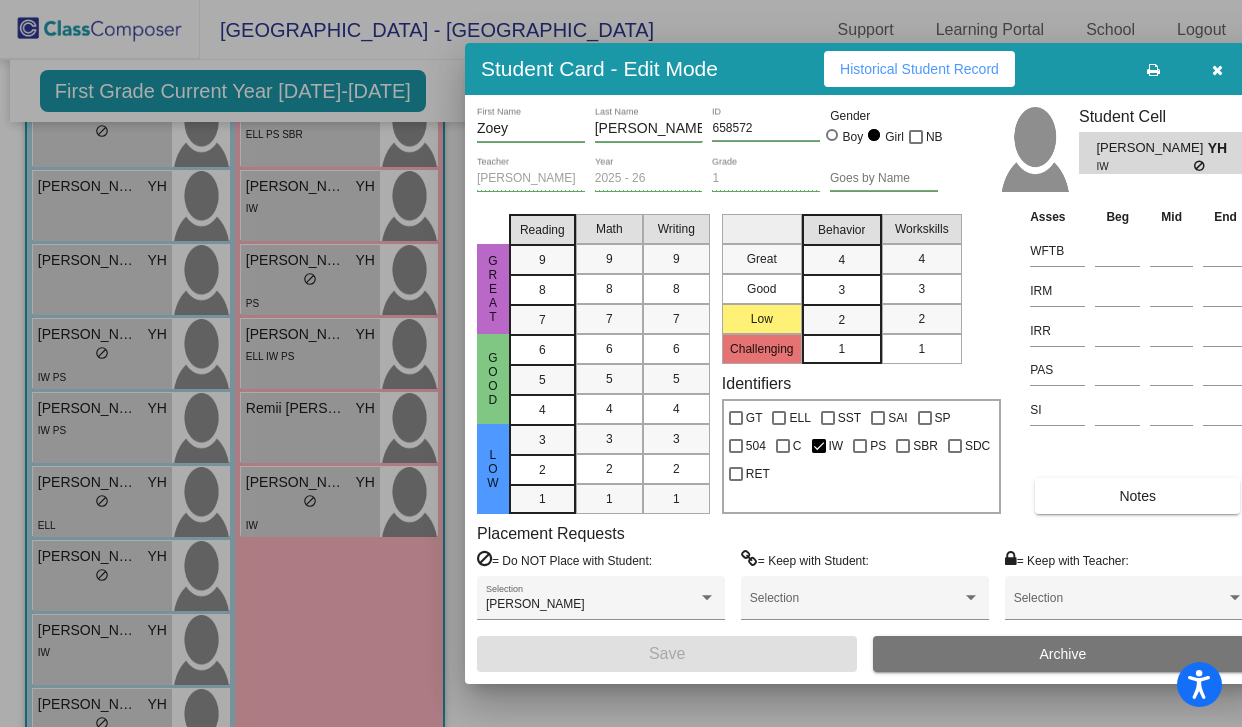 scroll, scrollTop: 0, scrollLeft: 0, axis: both 